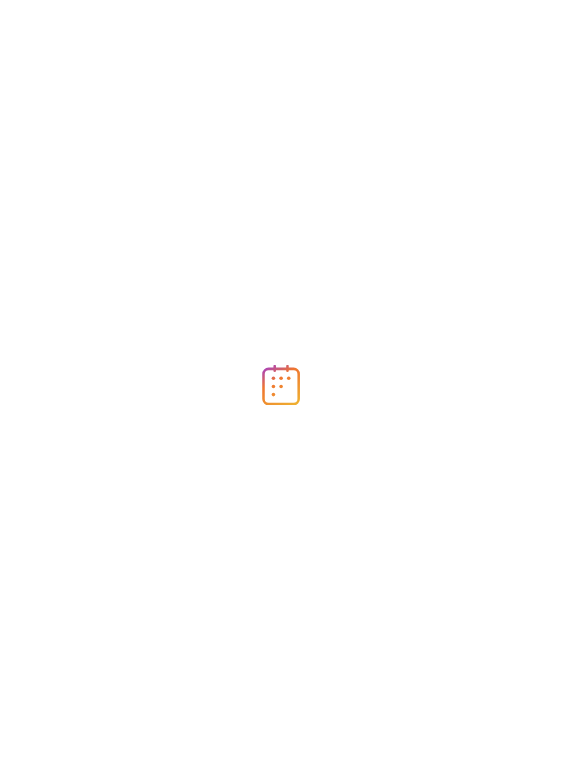 scroll, scrollTop: 0, scrollLeft: 0, axis: both 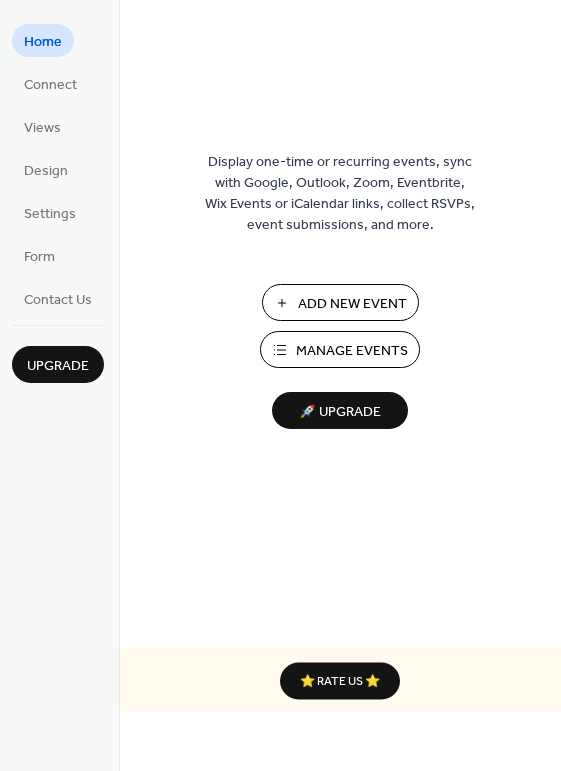 click on "Manage Events" at bounding box center [352, 351] 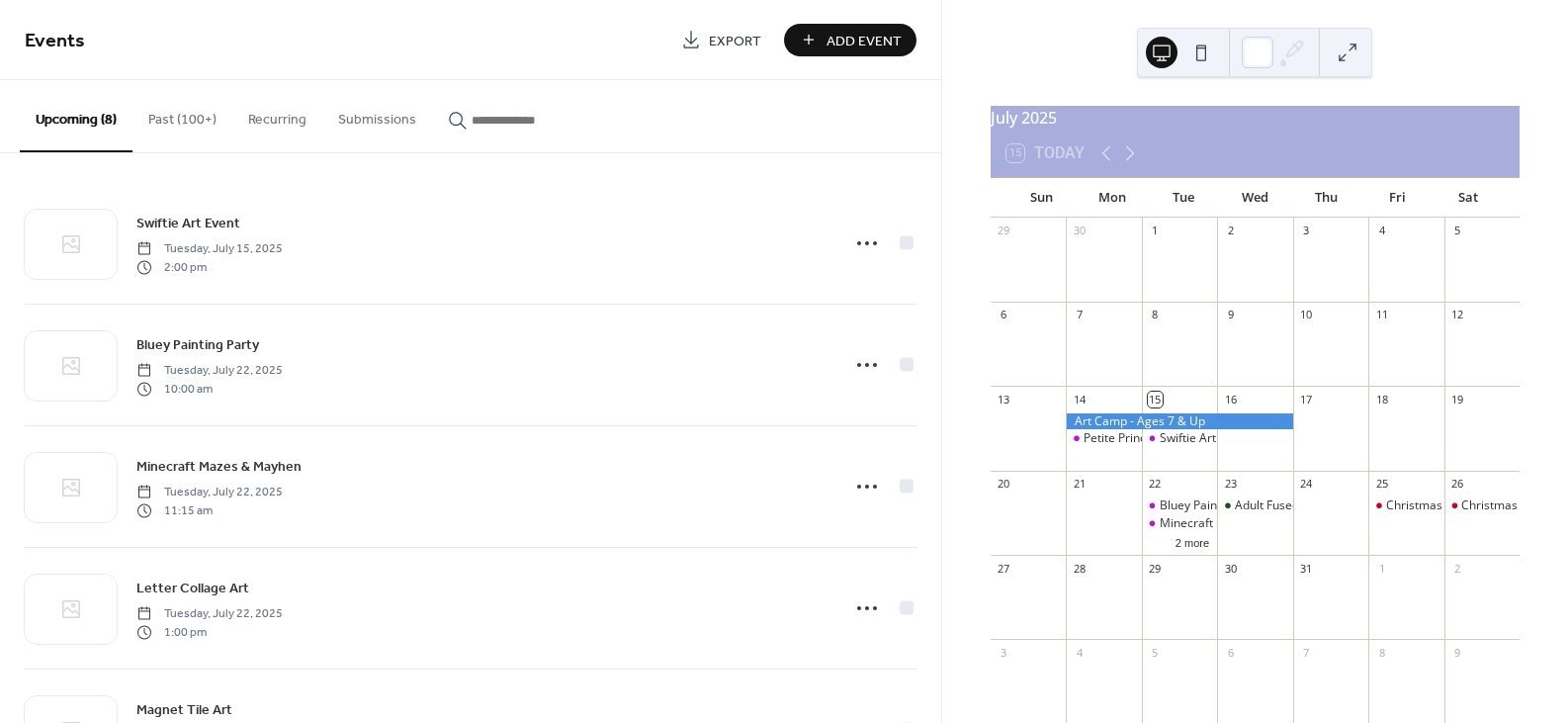 scroll, scrollTop: 0, scrollLeft: 0, axis: both 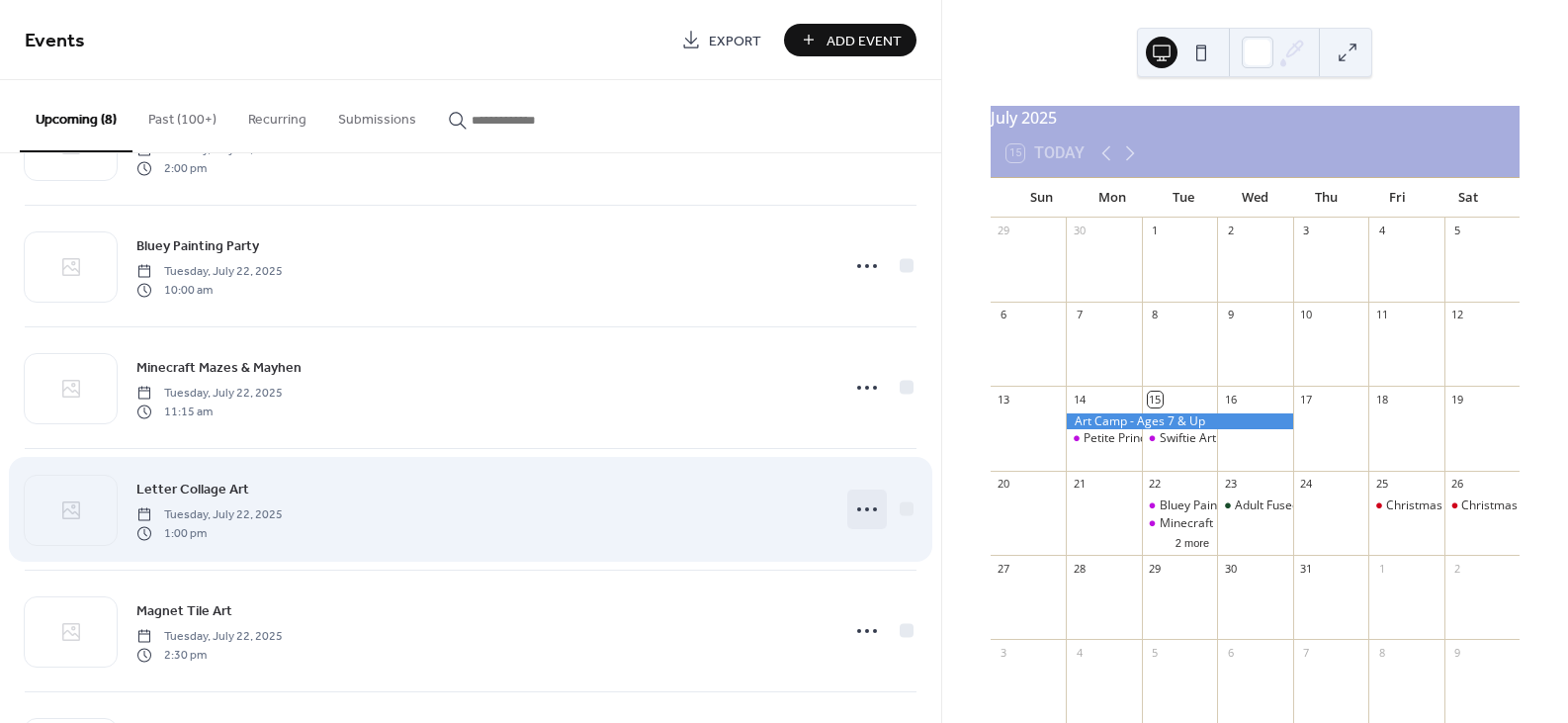 click 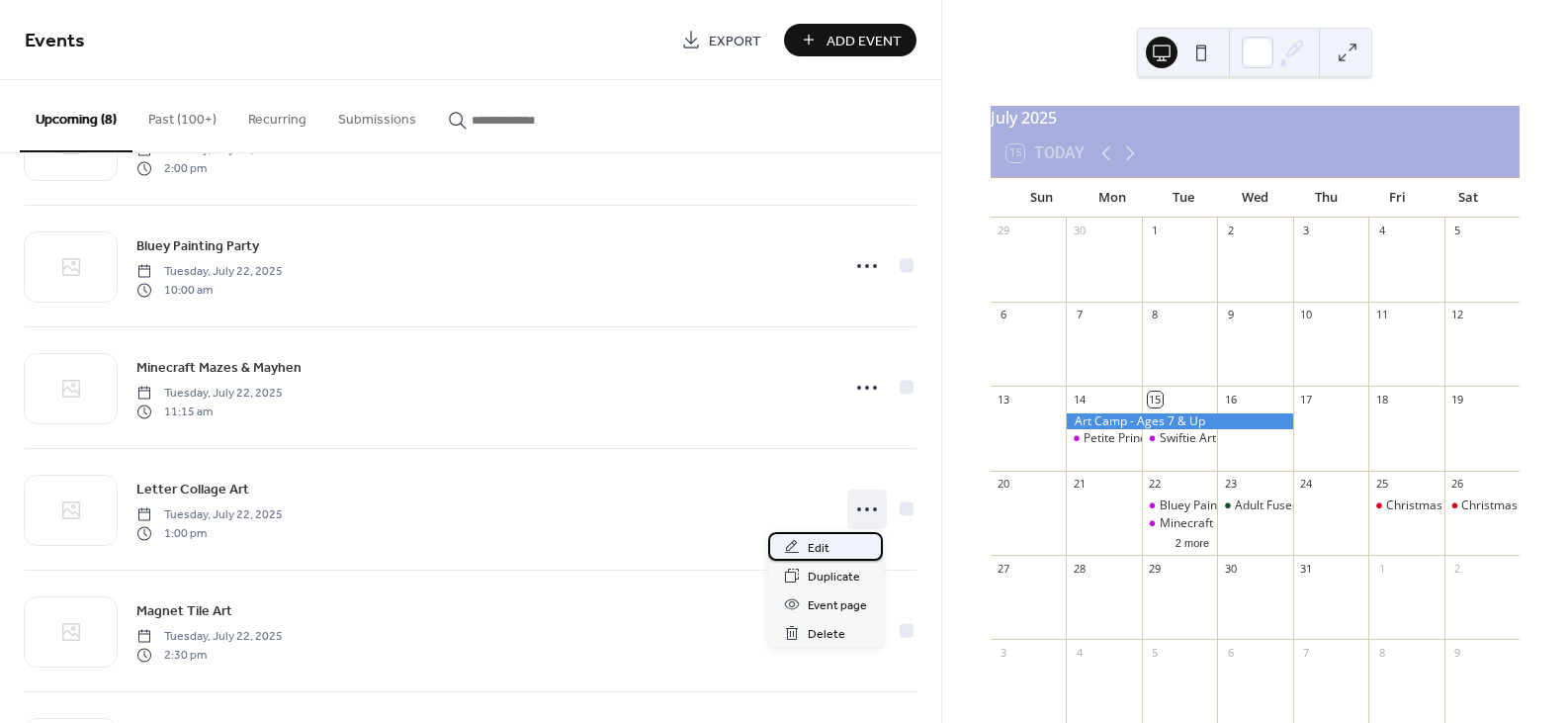 click on "Edit" at bounding box center (819, 548) 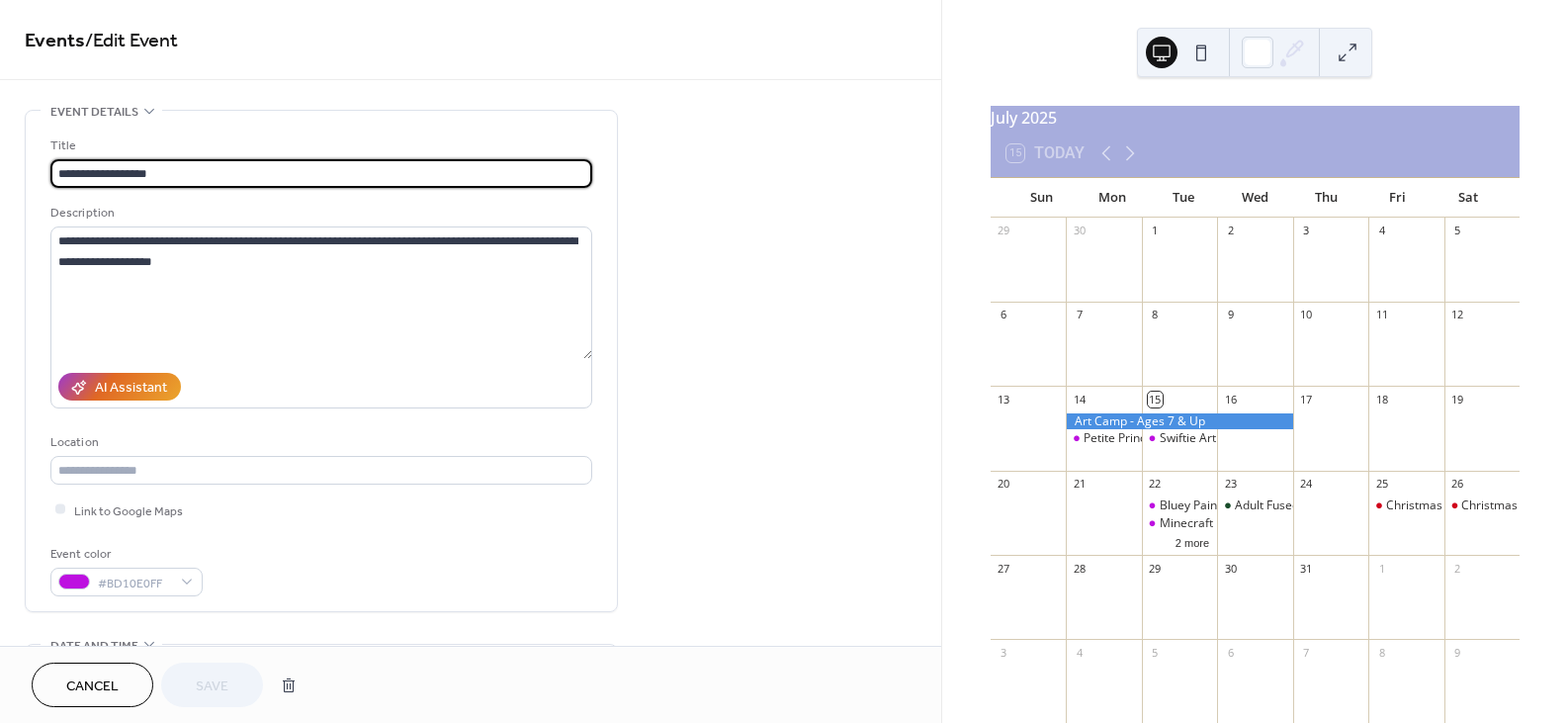 drag, startPoint x: 172, startPoint y: 166, endPoint x: 6, endPoint y: 154, distance: 166.43317 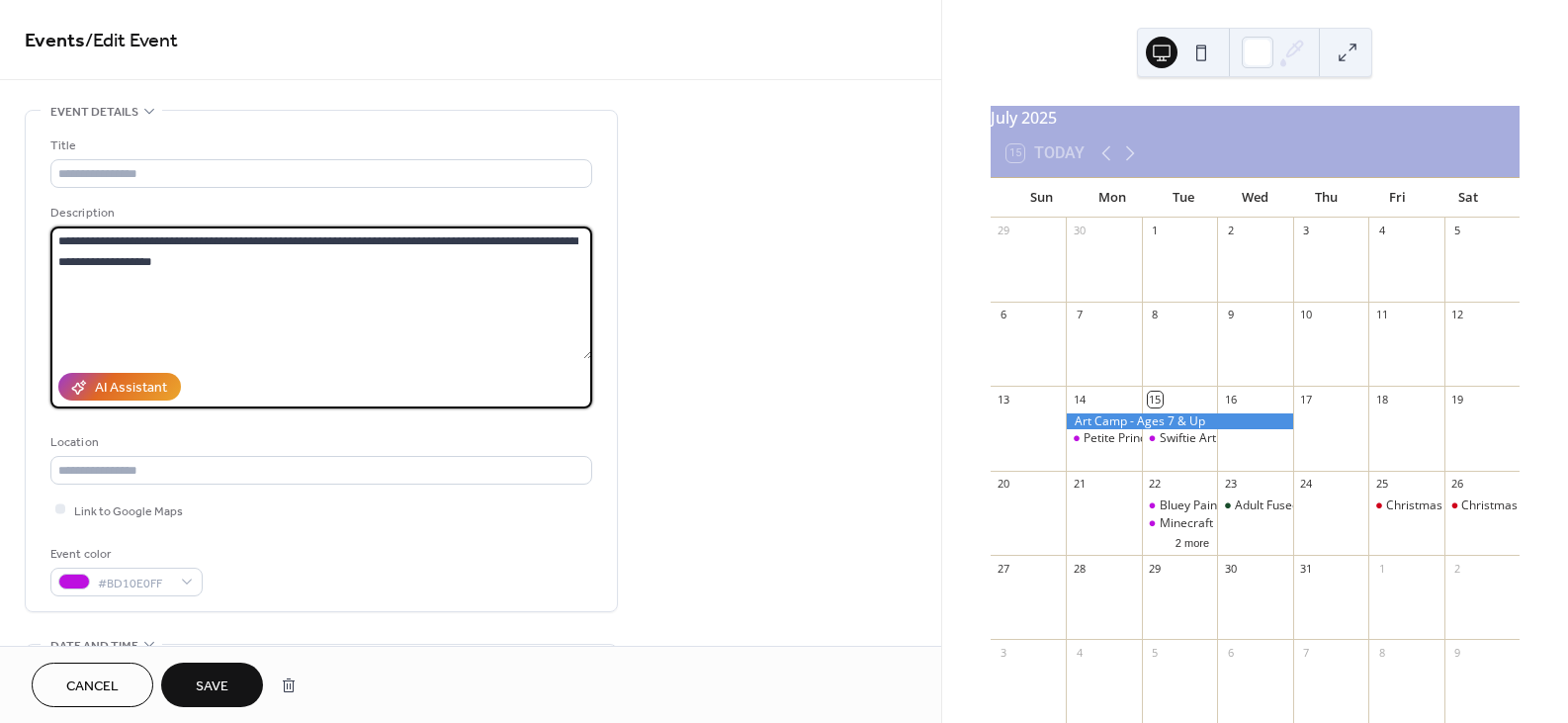 drag, startPoint x: 117, startPoint y: 245, endPoint x: 7, endPoint y: 222, distance: 112.37882 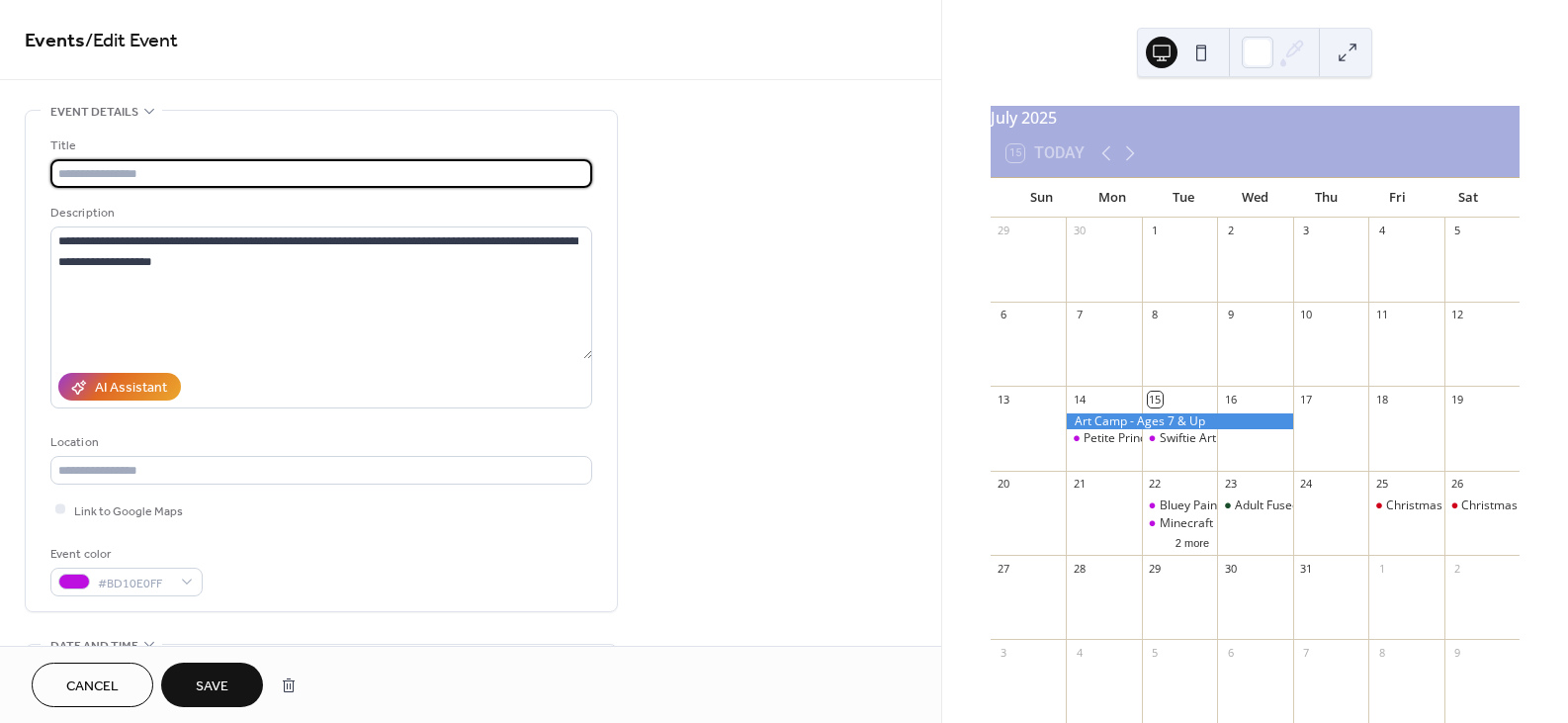 click at bounding box center (321, 173) 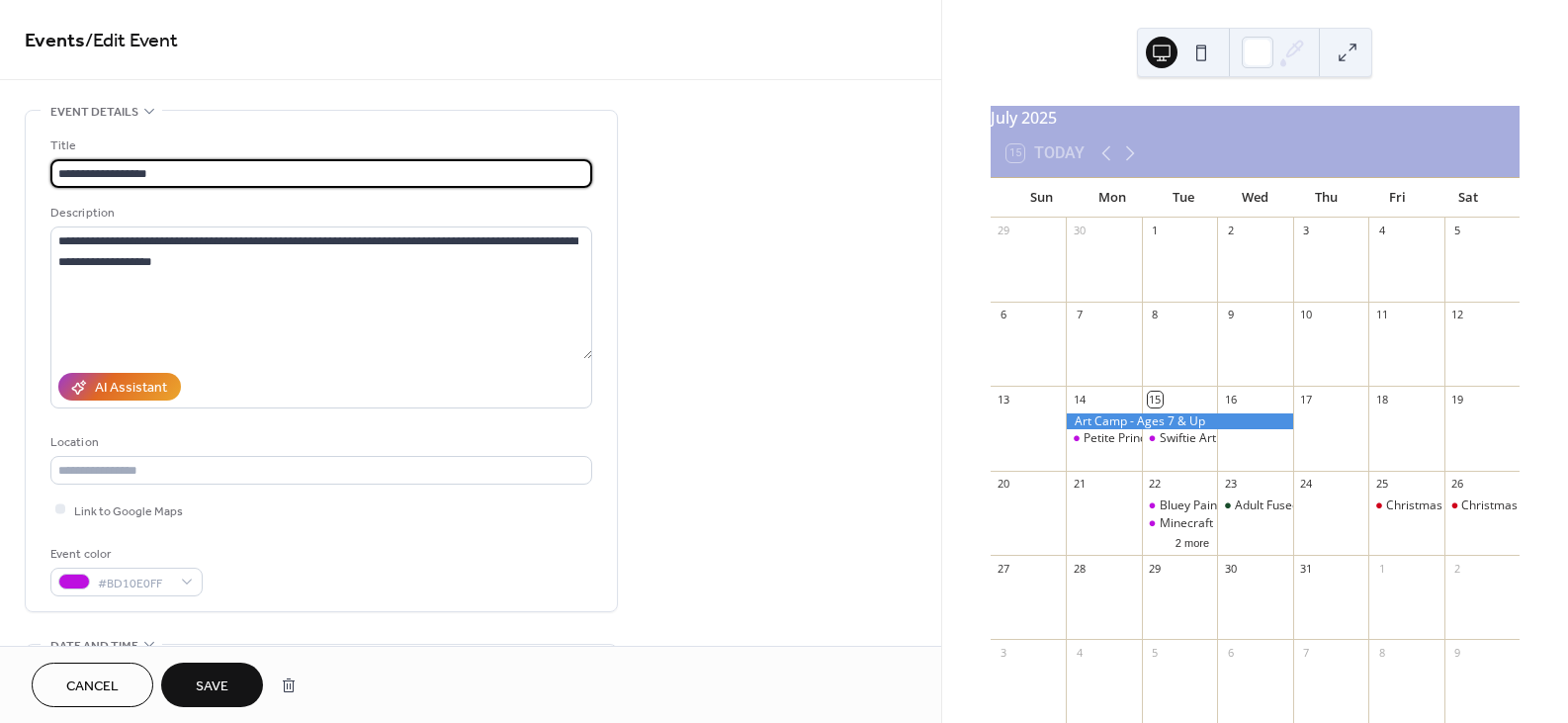 click on "**********" at bounding box center (321, 173) 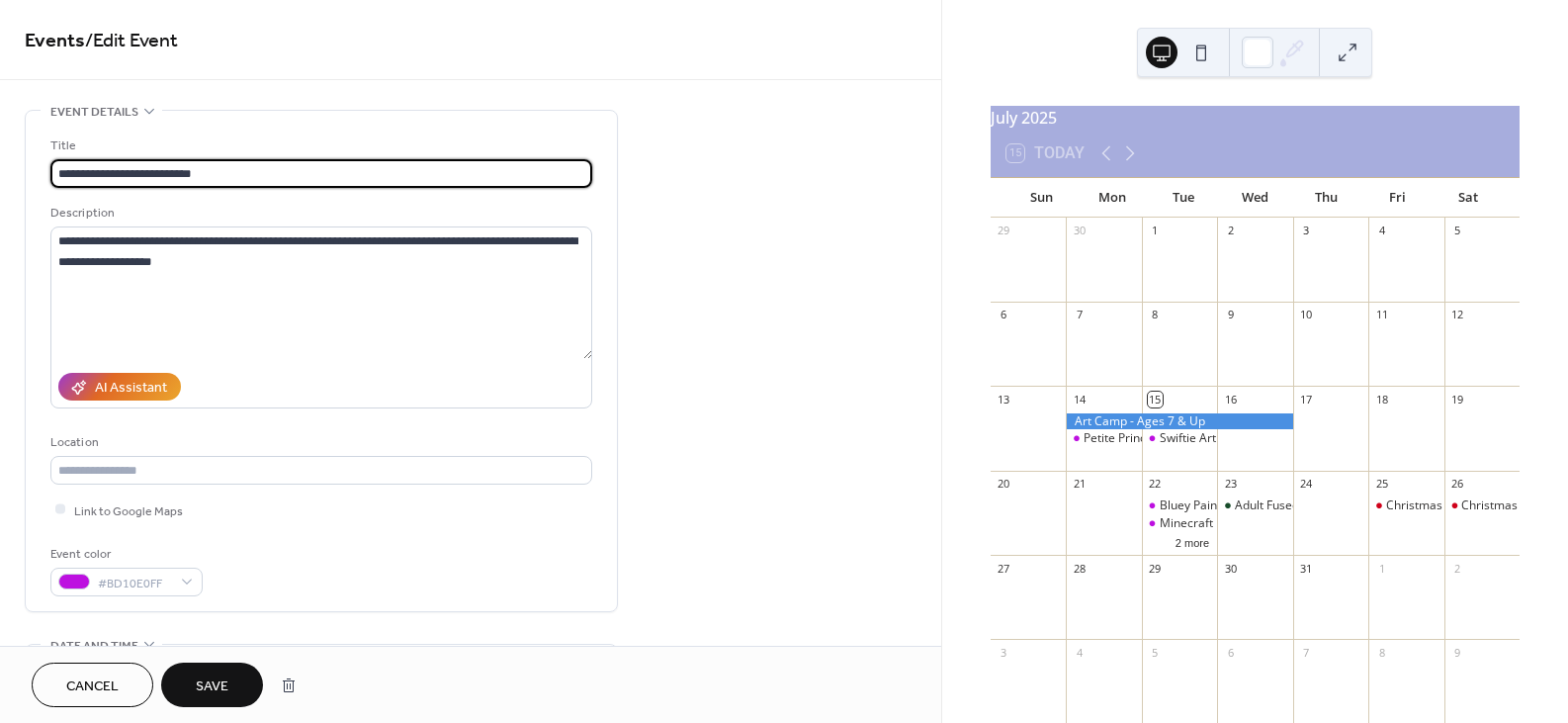 type on "**********" 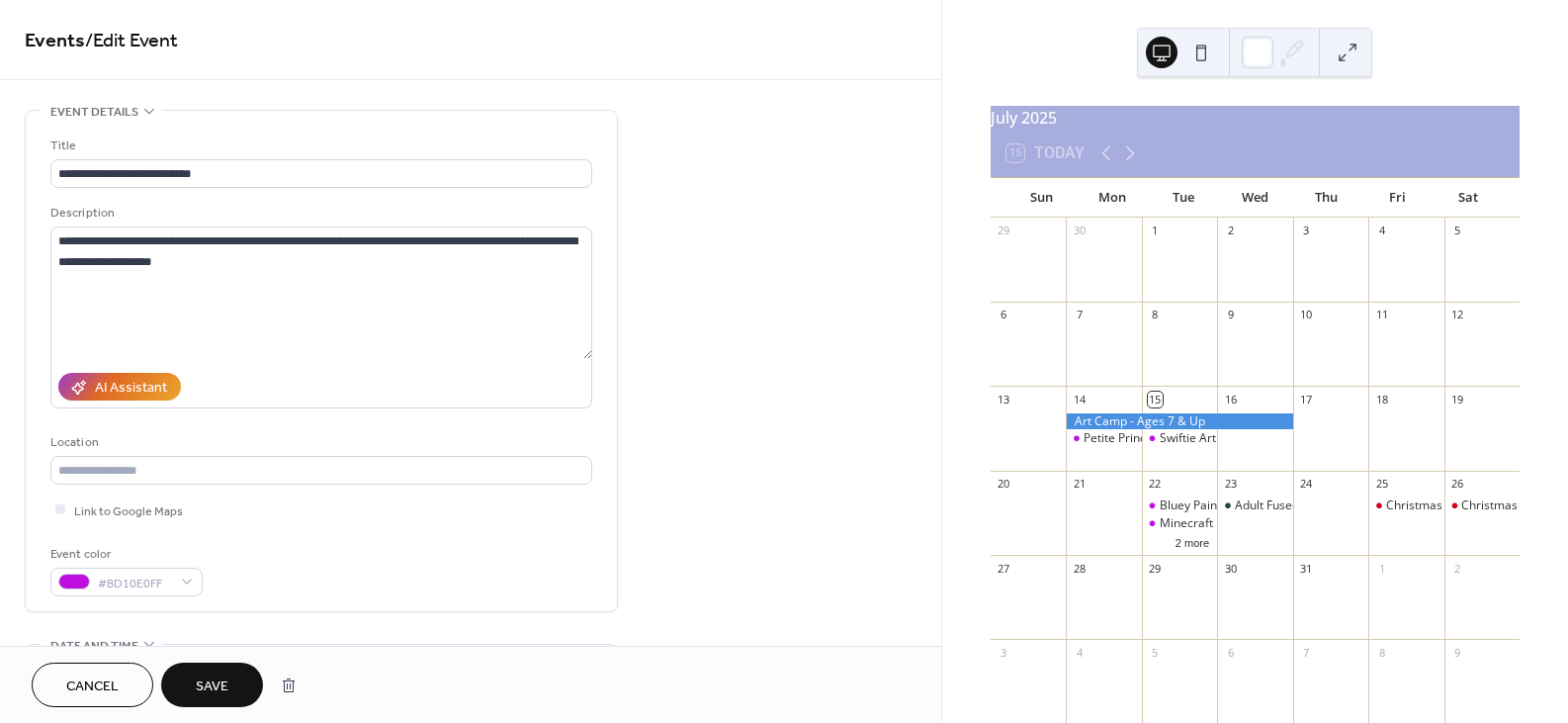 click on "Save" at bounding box center (212, 686) 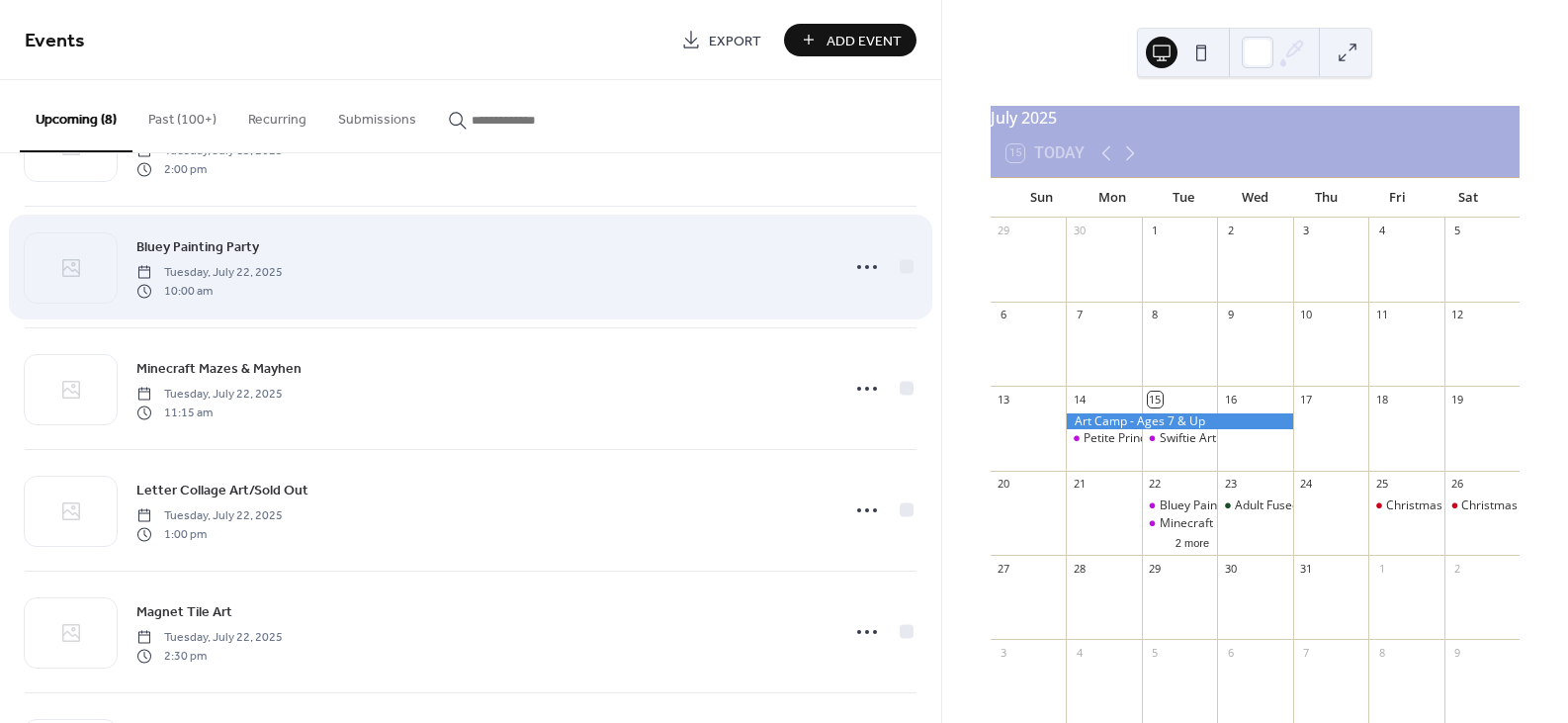 scroll, scrollTop: 99, scrollLeft: 0, axis: vertical 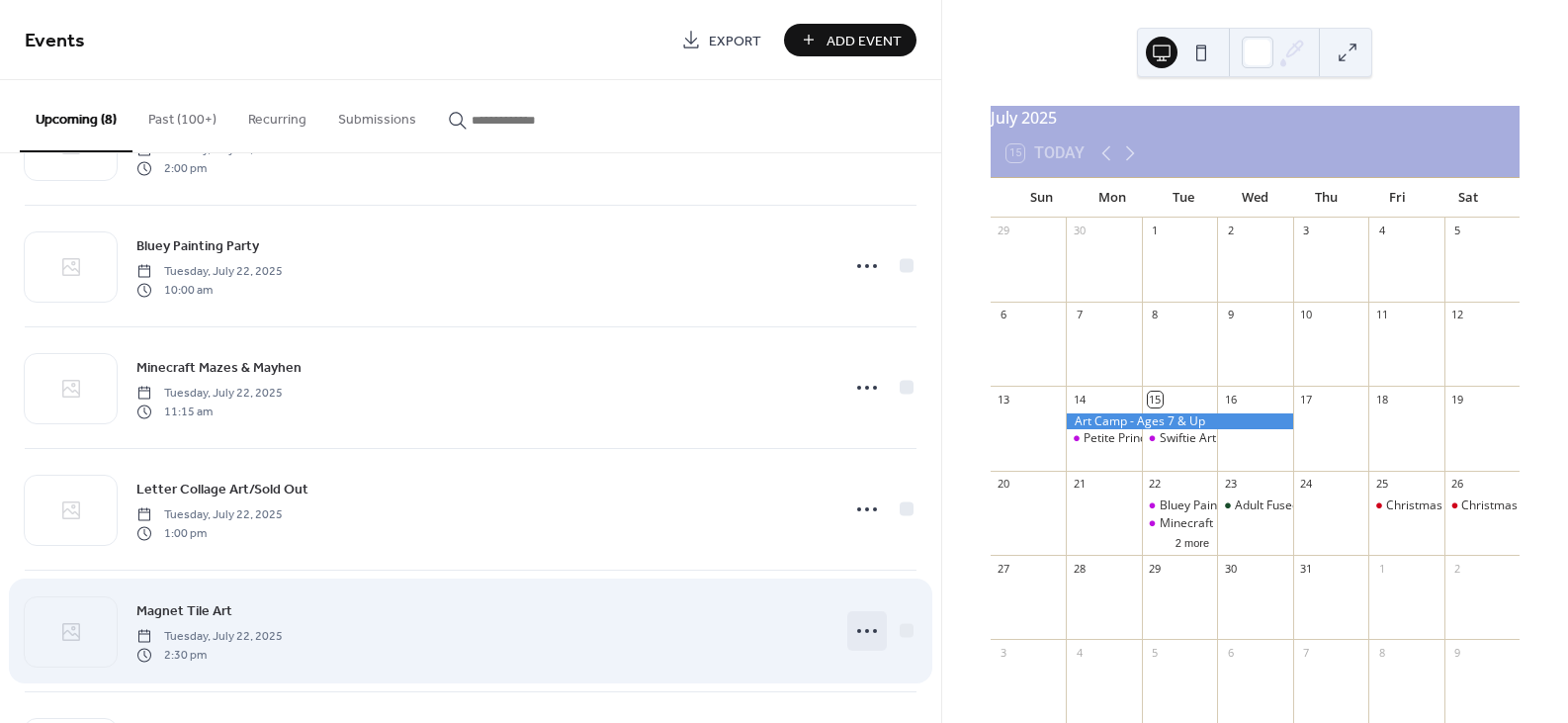 click 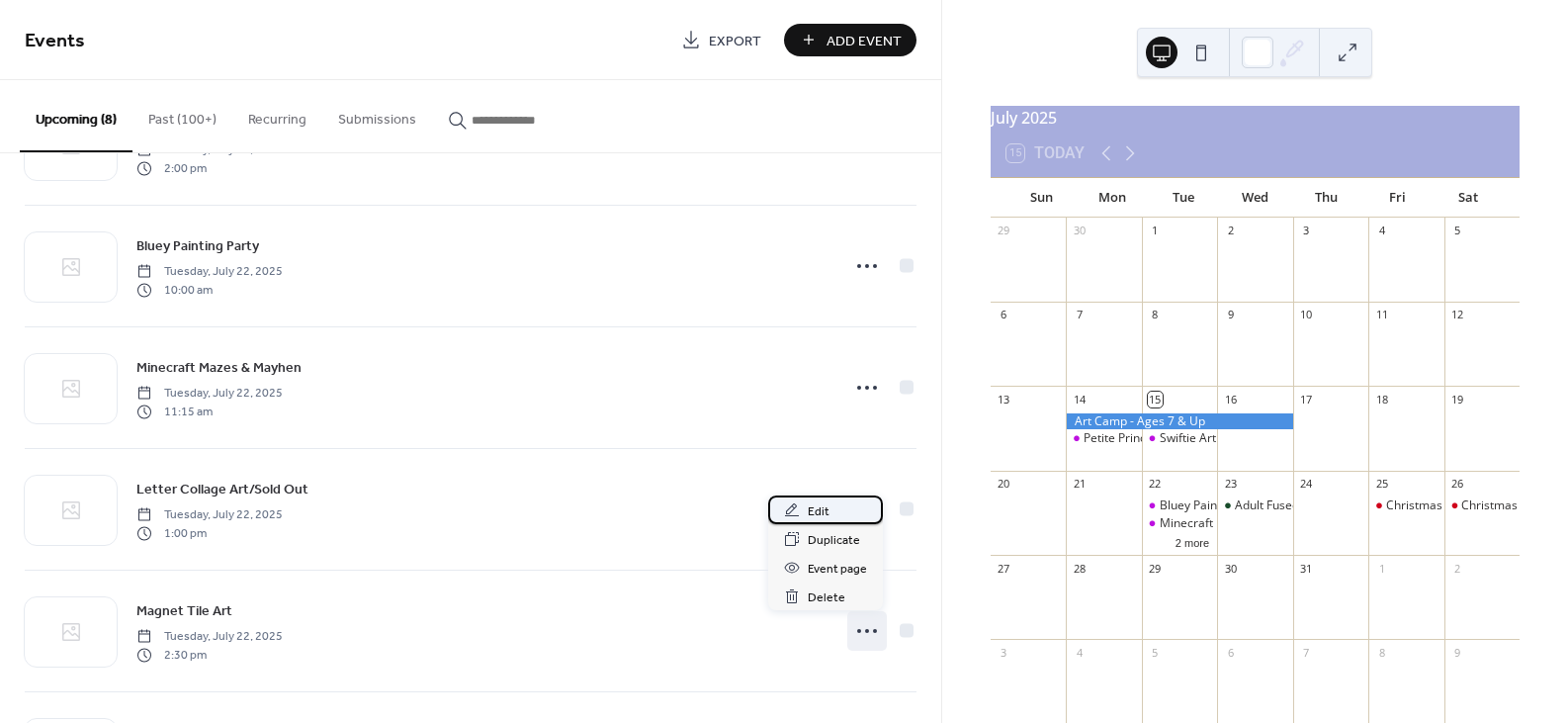 click on "Edit" at bounding box center [819, 511] 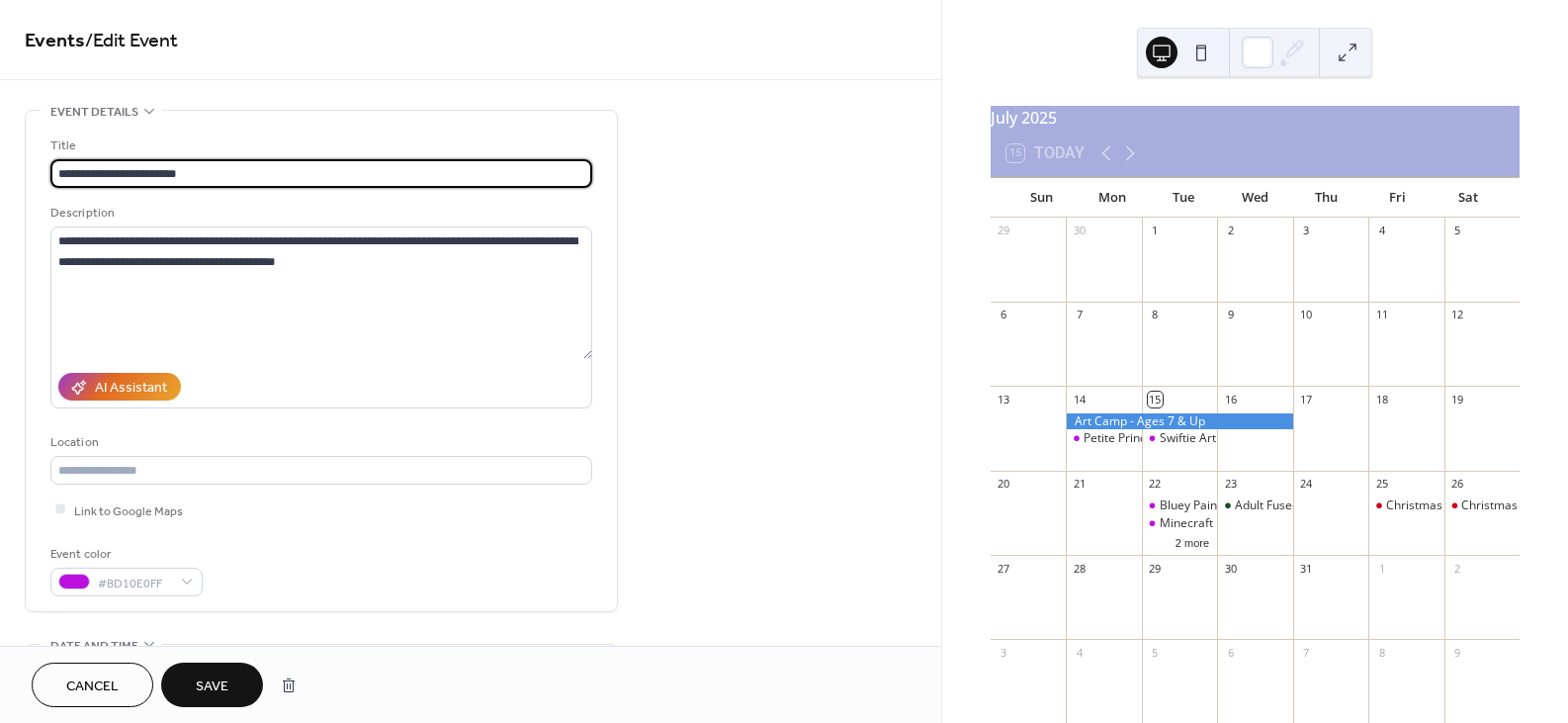 type on "**********" 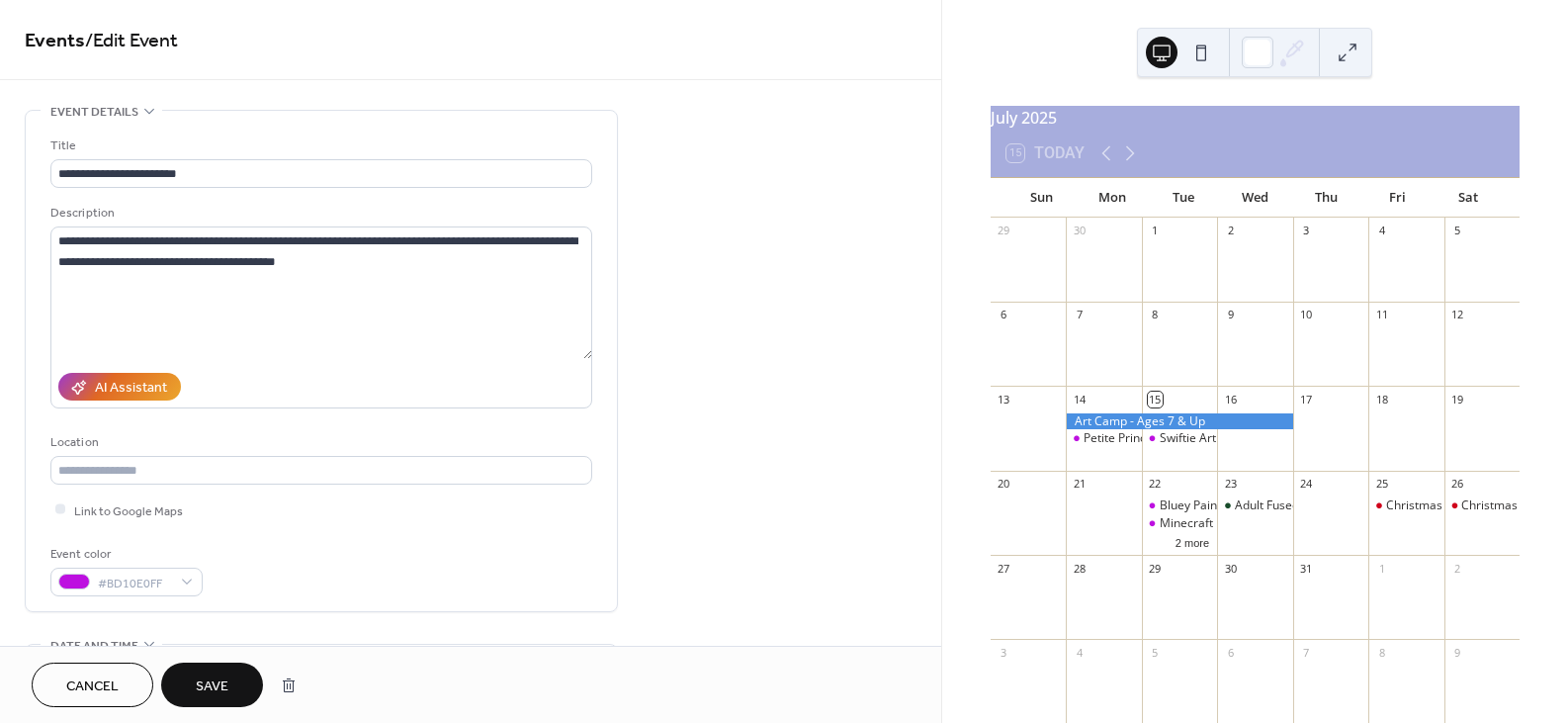 click on "Save" at bounding box center (212, 686) 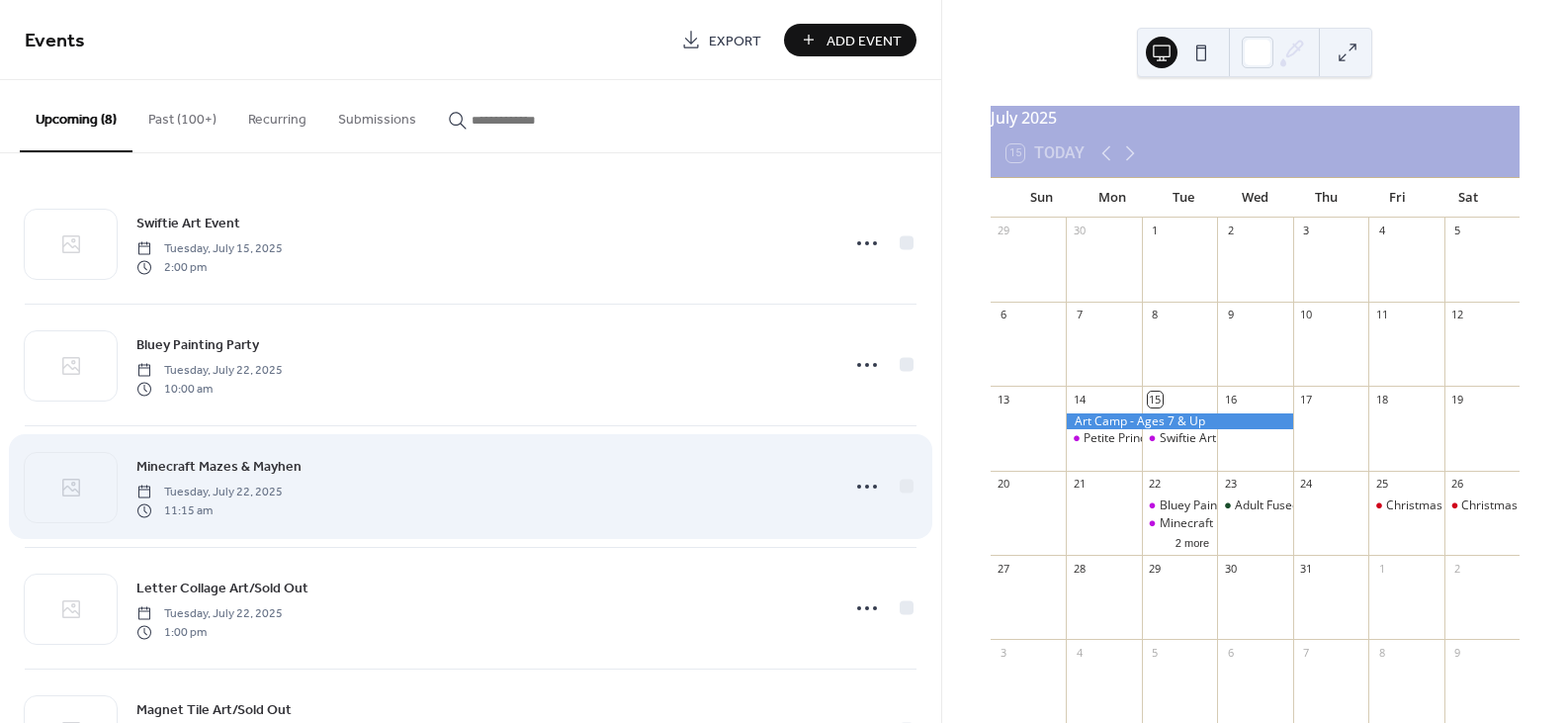 scroll, scrollTop: 99, scrollLeft: 0, axis: vertical 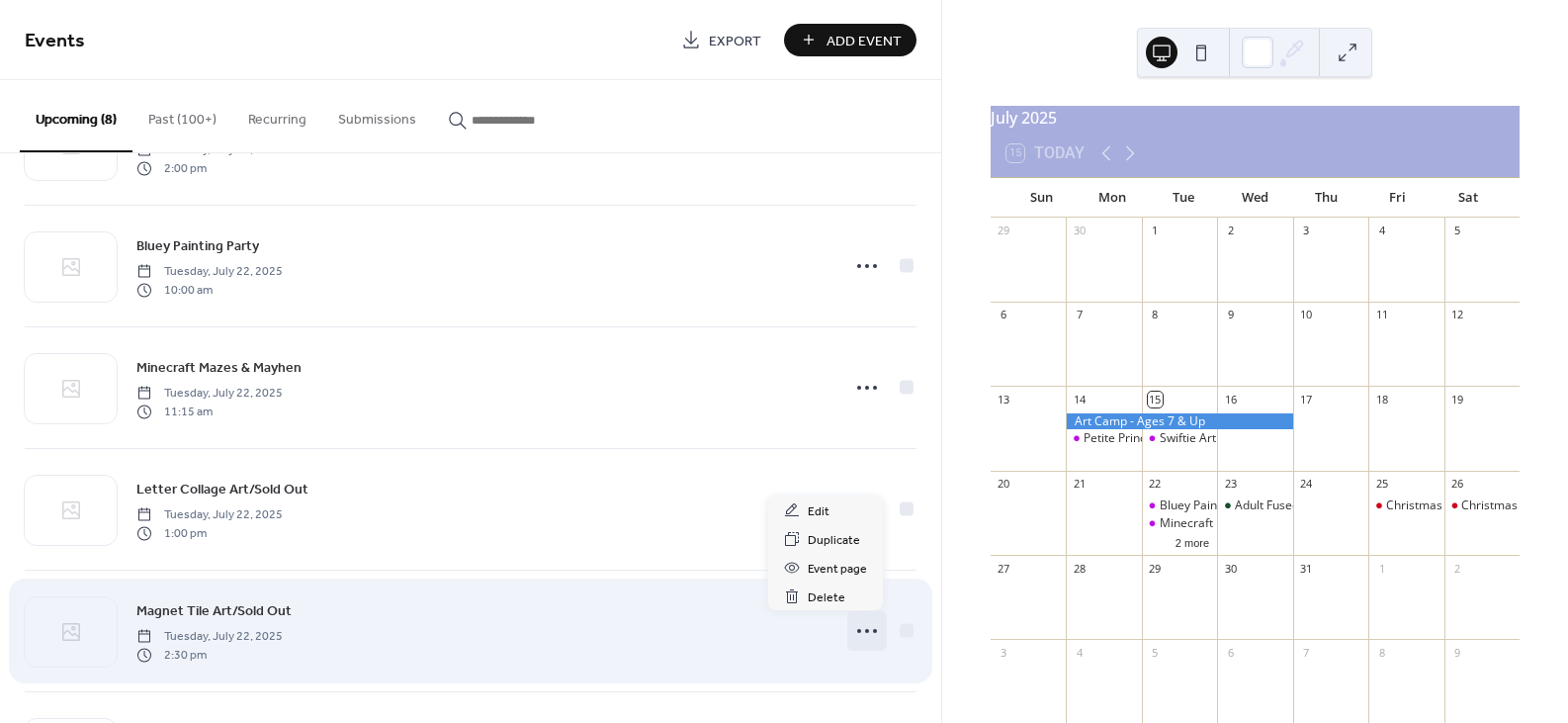 click 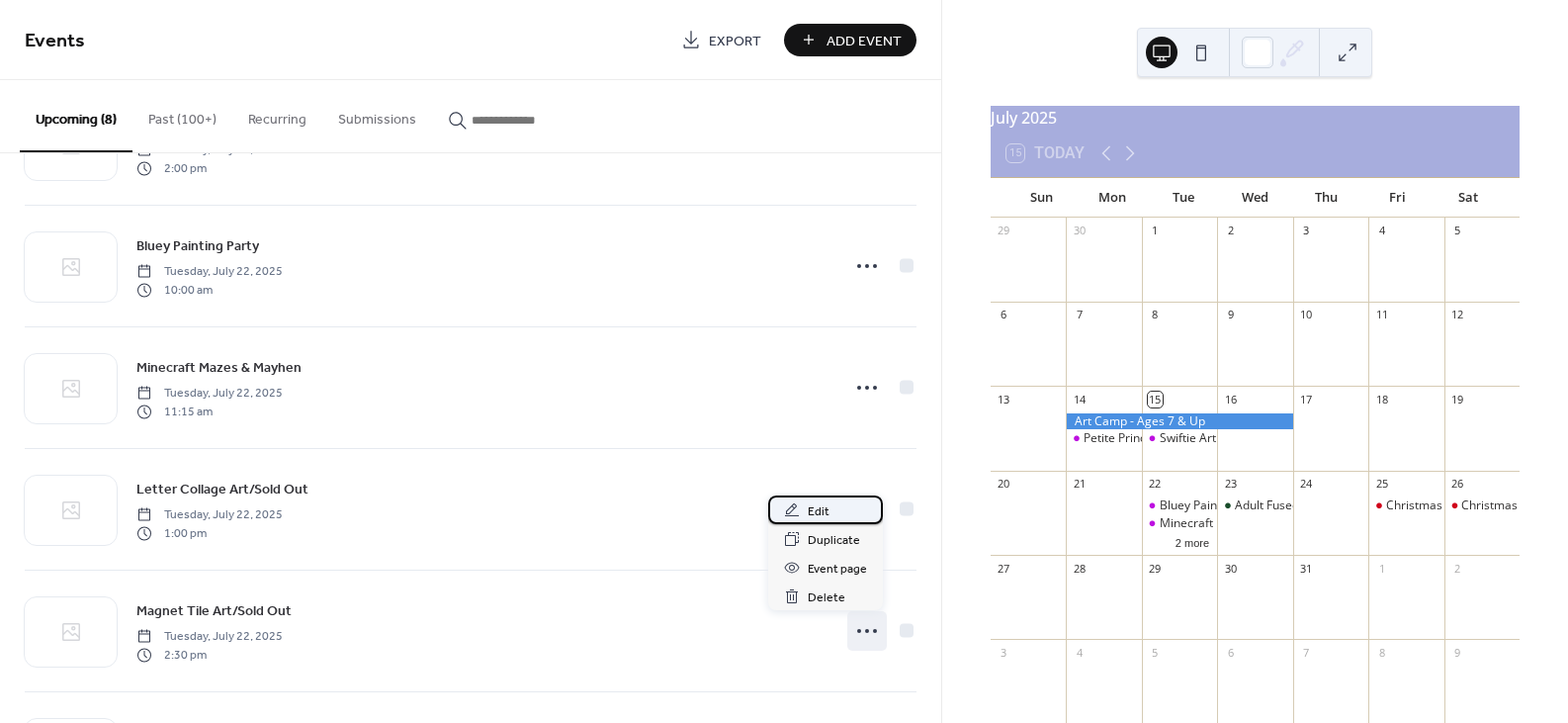 click on "Edit" at bounding box center (819, 511) 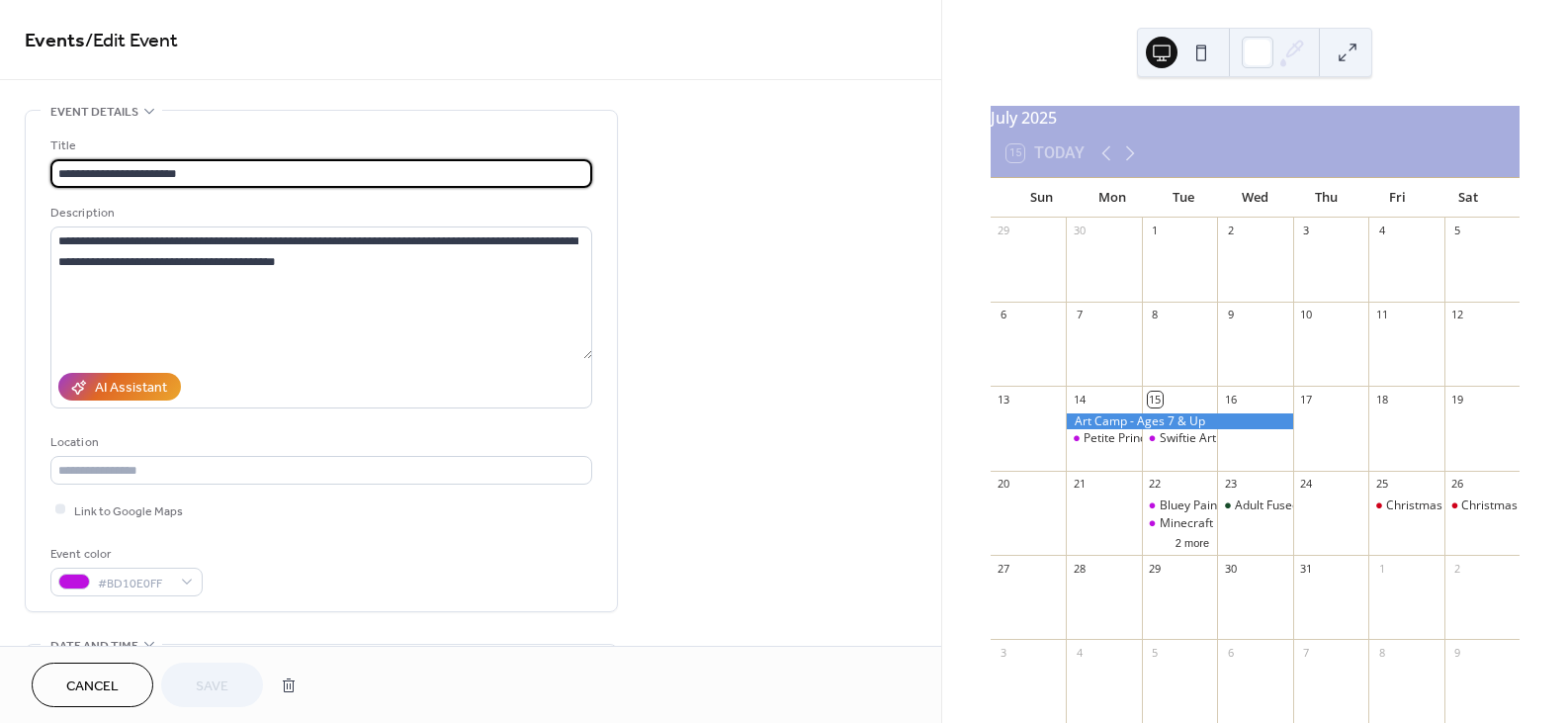 drag, startPoint x: 201, startPoint y: 167, endPoint x: 5, endPoint y: 144, distance: 197.34488 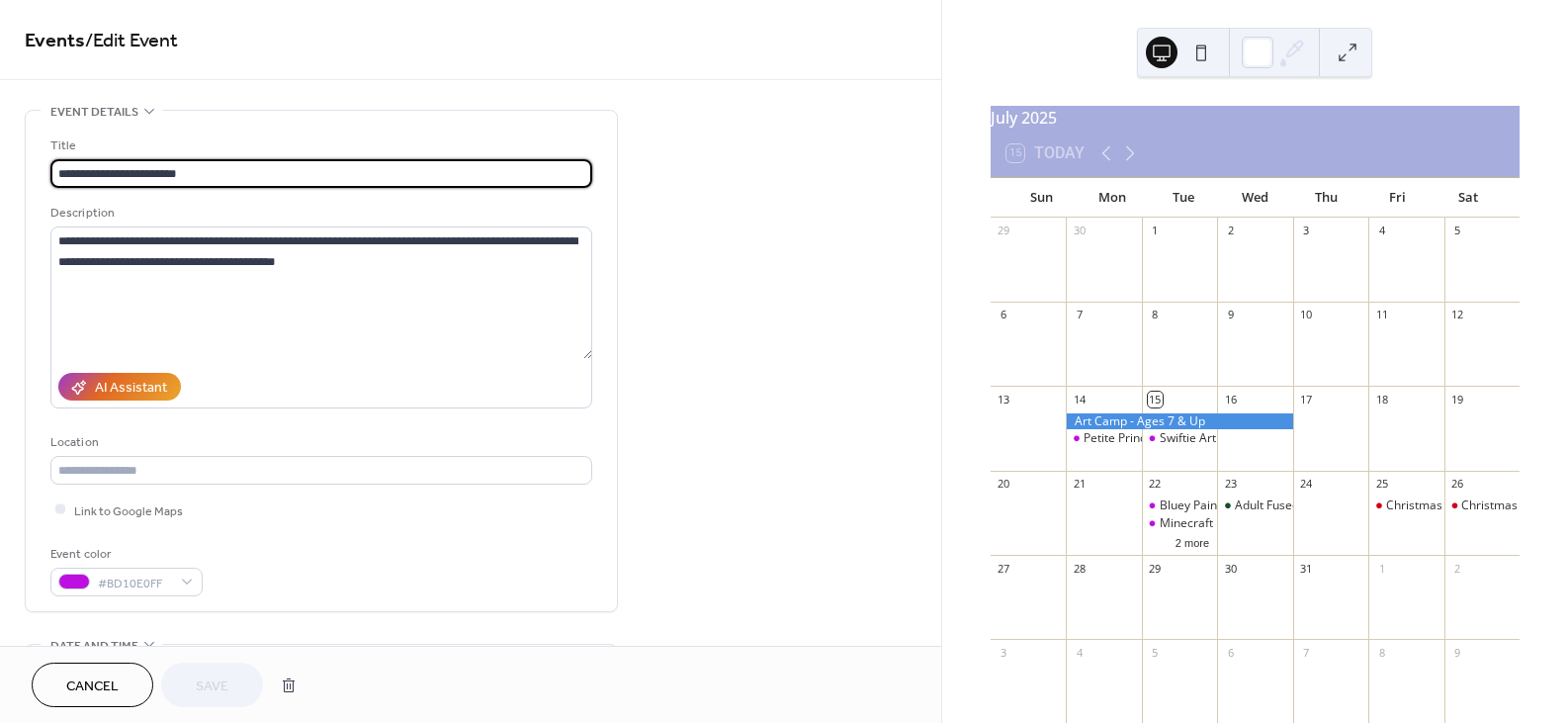 click on "**********" at bounding box center [471, 712] 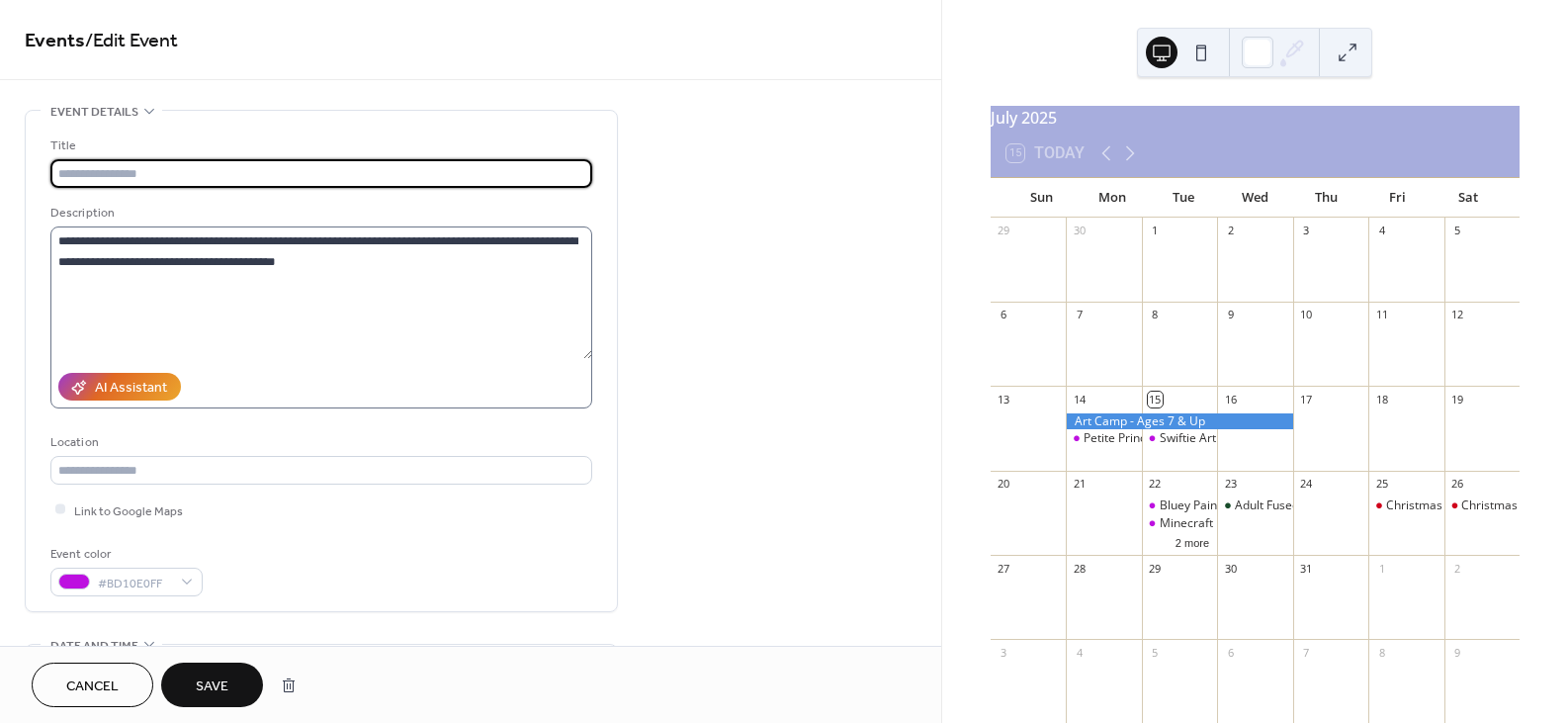 type 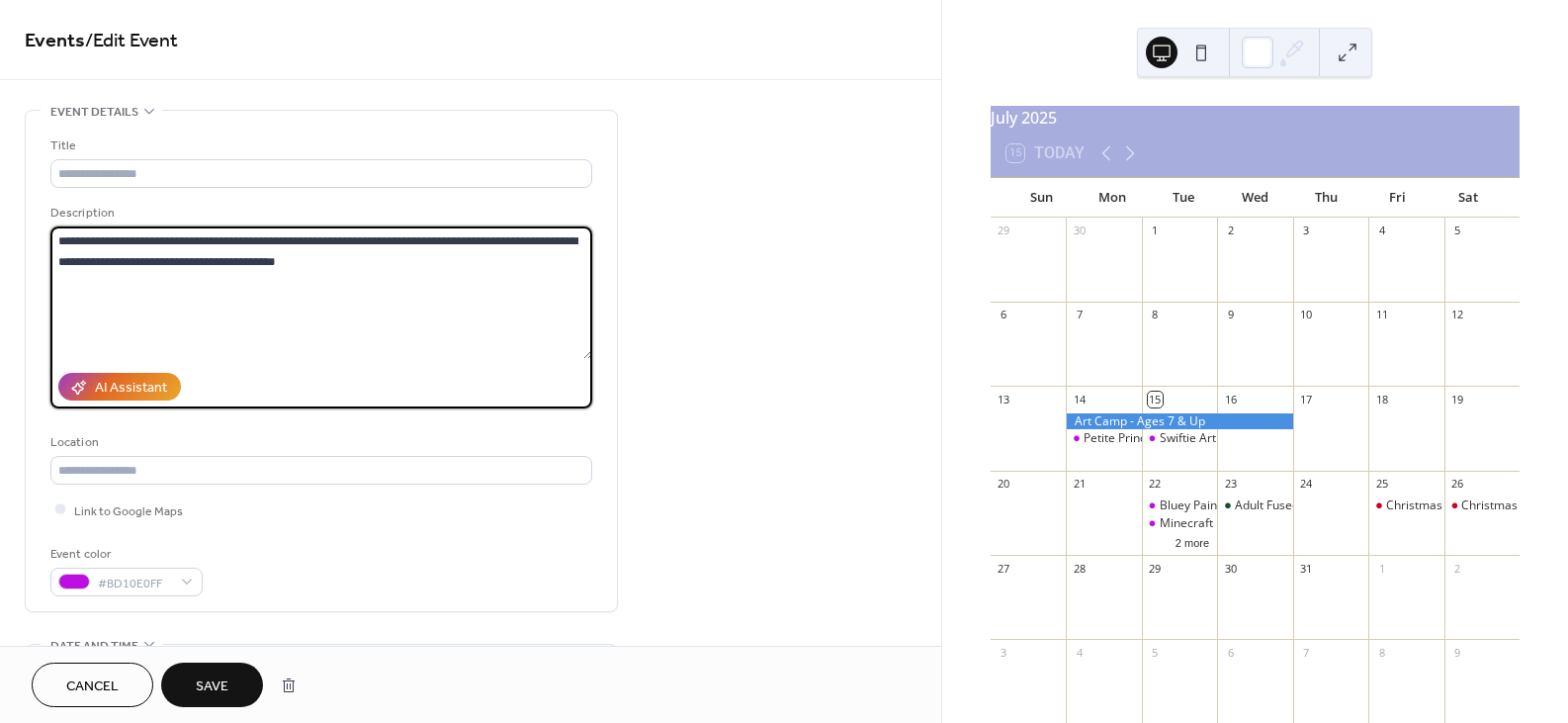 drag, startPoint x: 371, startPoint y: 273, endPoint x: 11, endPoint y: 216, distance: 364.48457 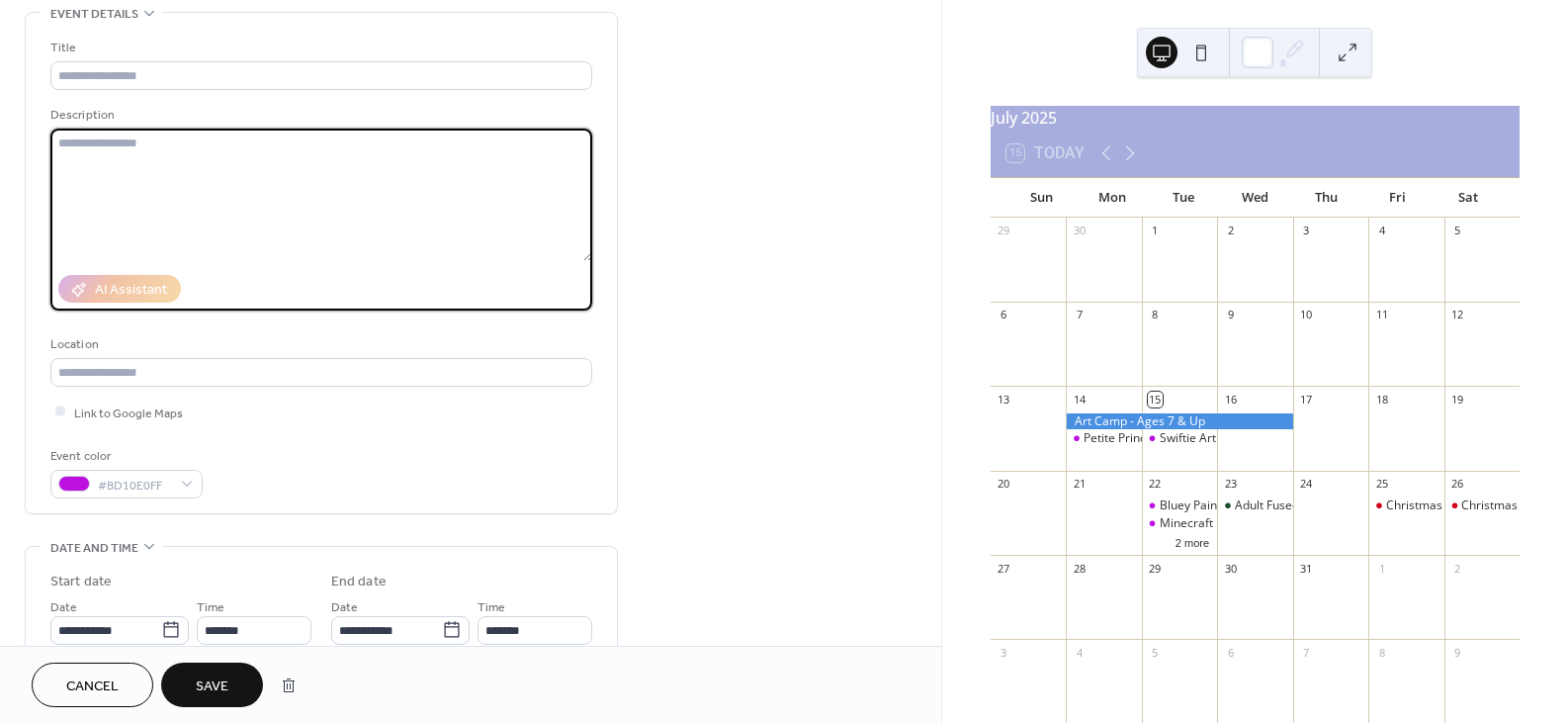 scroll, scrollTop: 99, scrollLeft: 0, axis: vertical 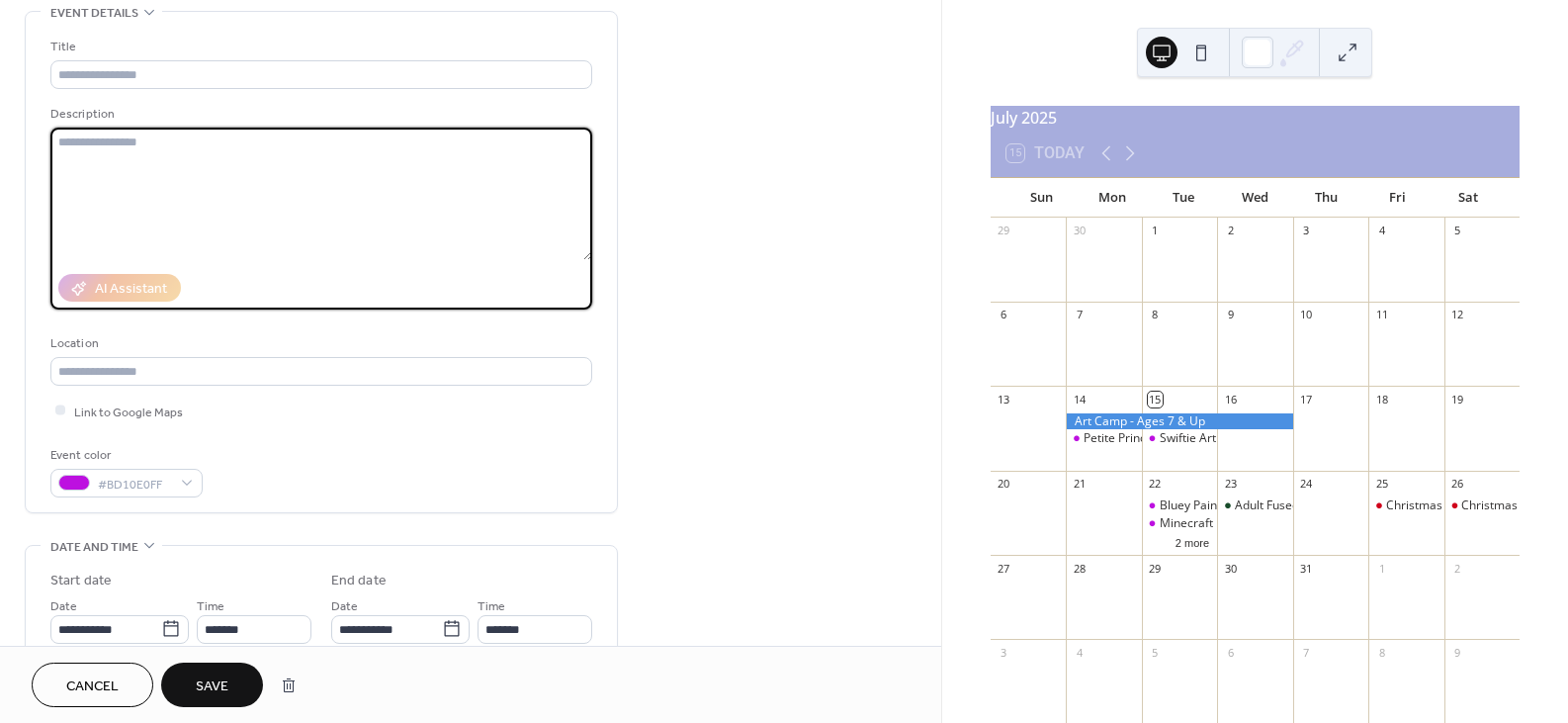 type 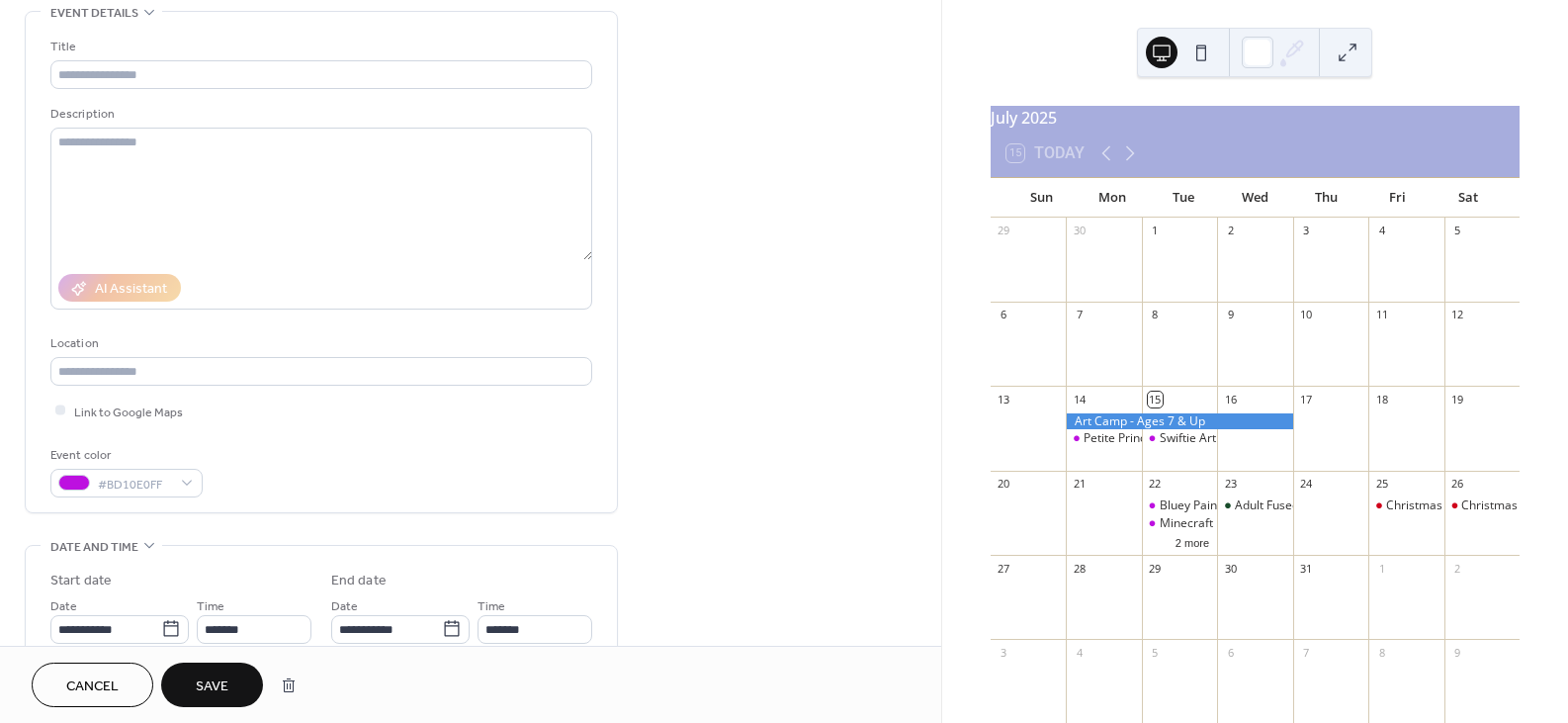 click on "Cancel" at bounding box center (92, 686) 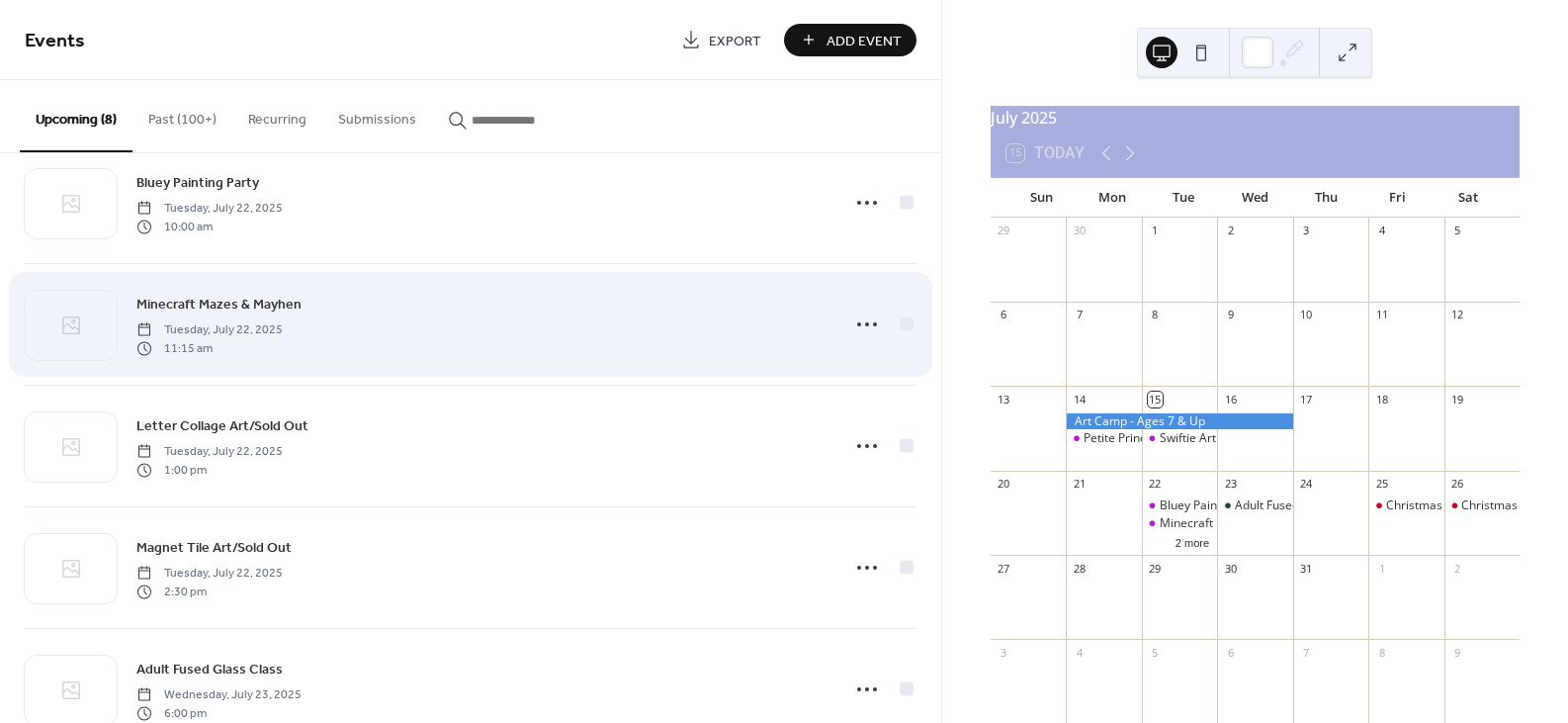 scroll, scrollTop: 198, scrollLeft: 0, axis: vertical 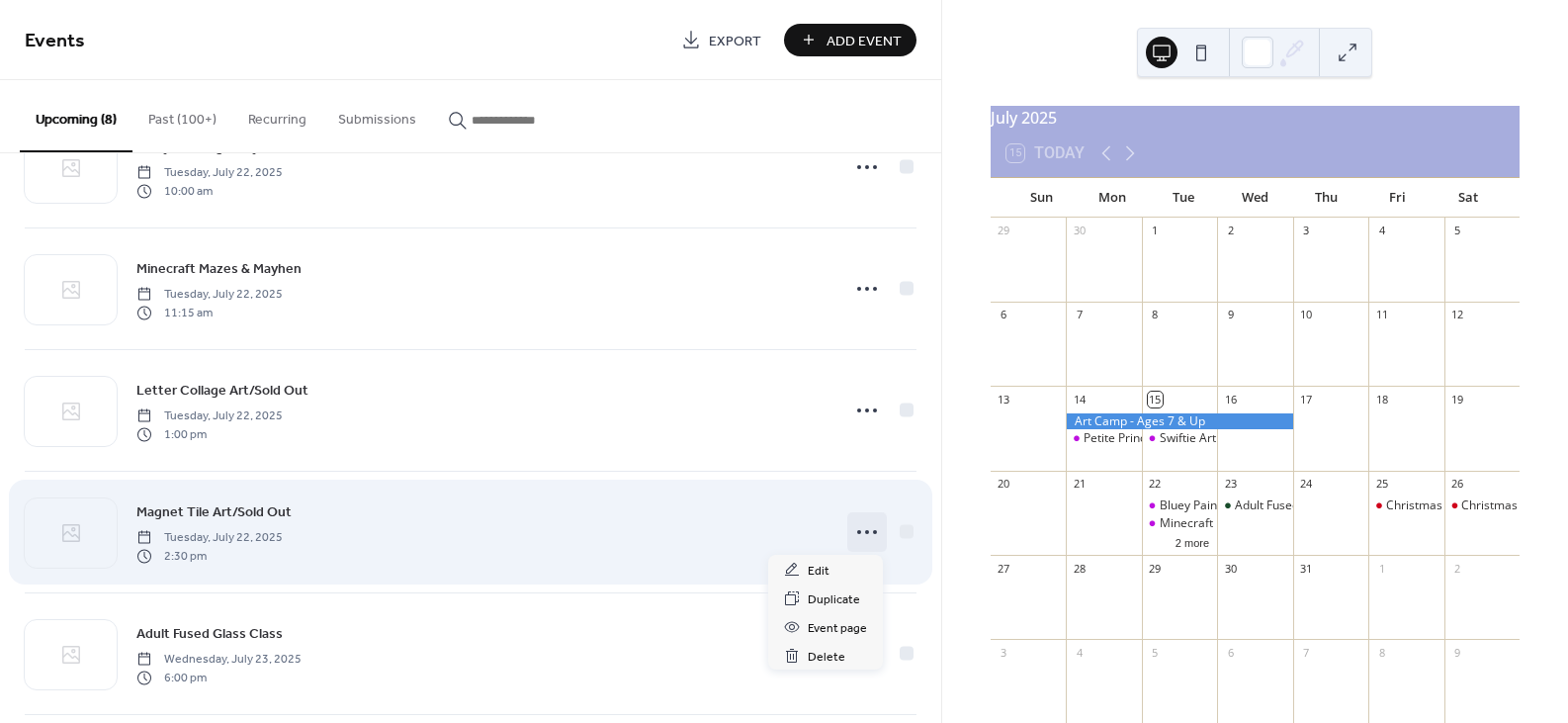 click 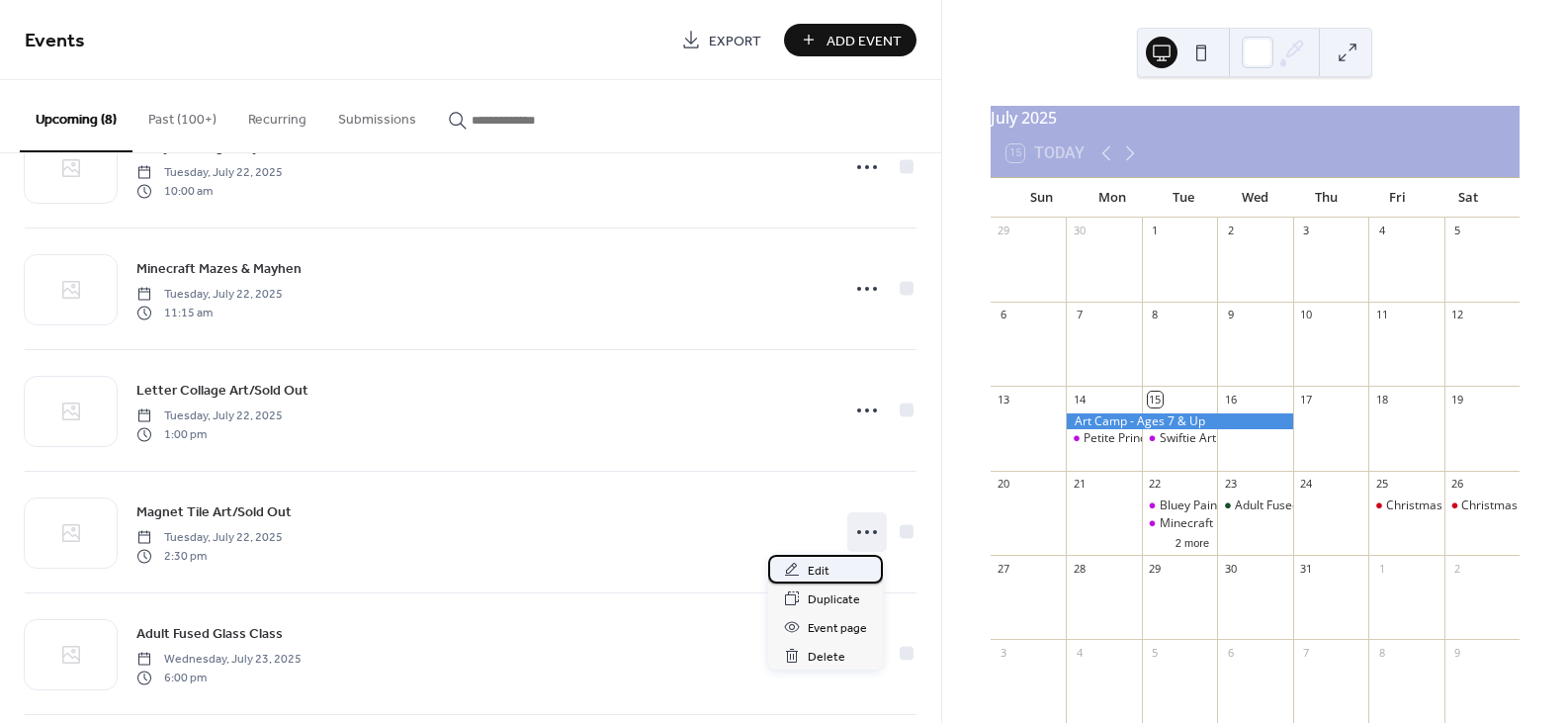 click on "Edit" at bounding box center [819, 571] 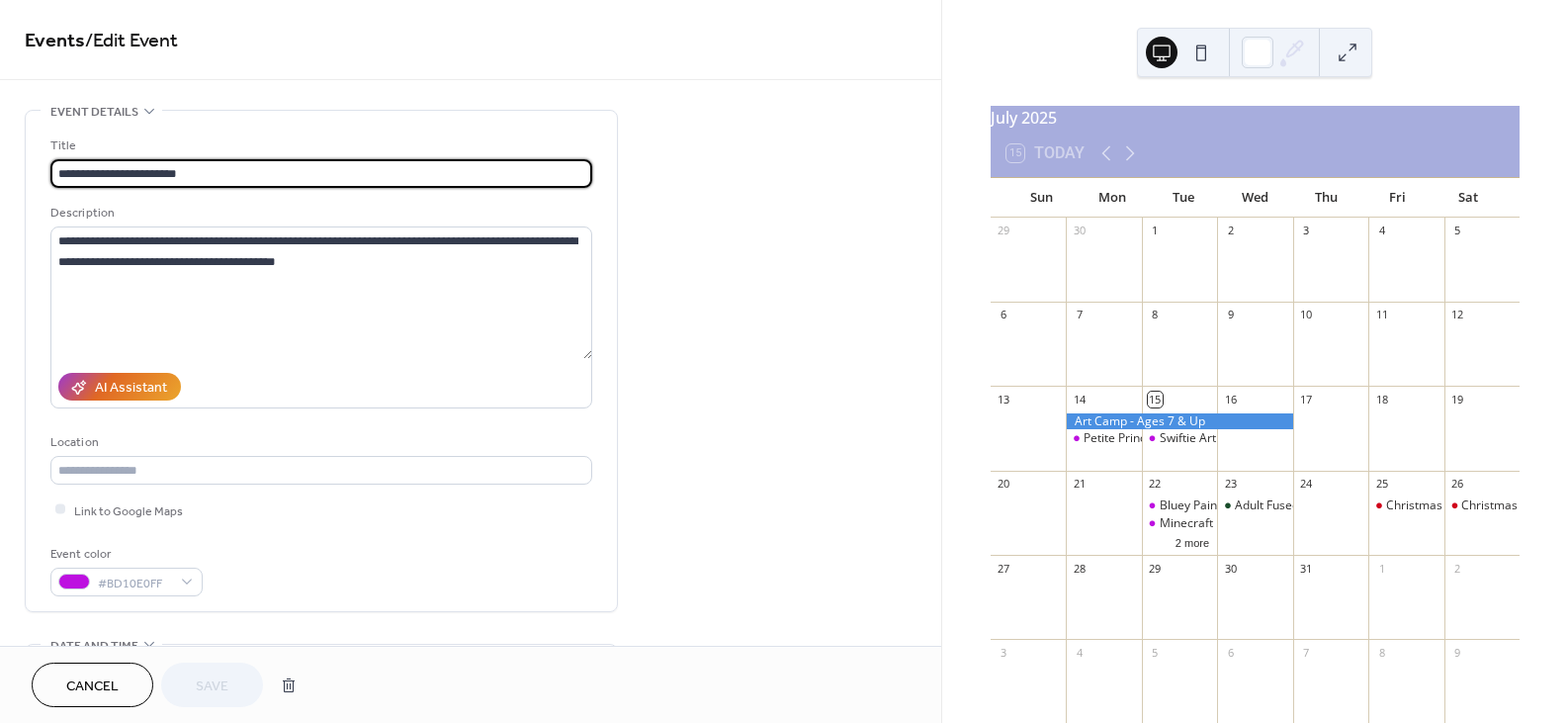 drag, startPoint x: 174, startPoint y: 167, endPoint x: -6, endPoint y: 151, distance: 180.70971 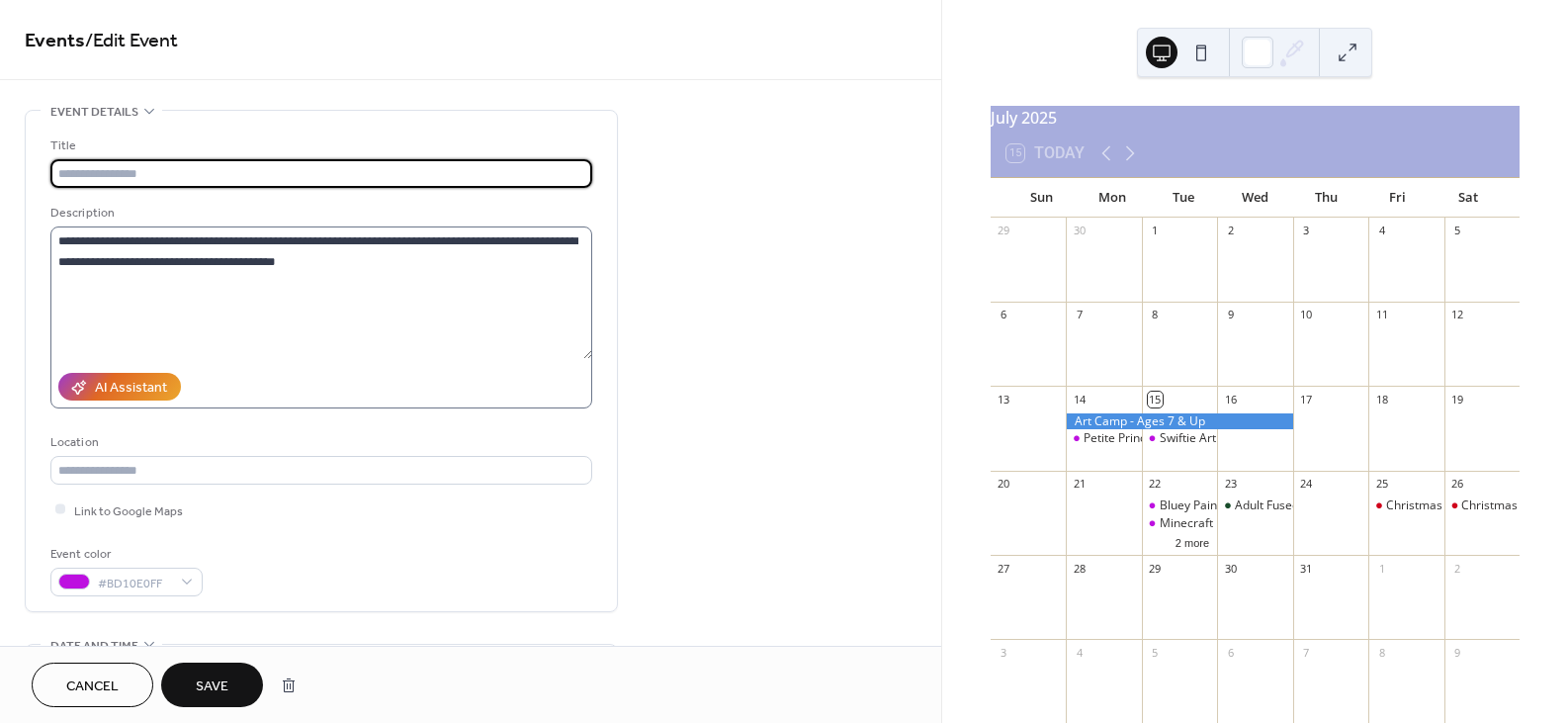 type 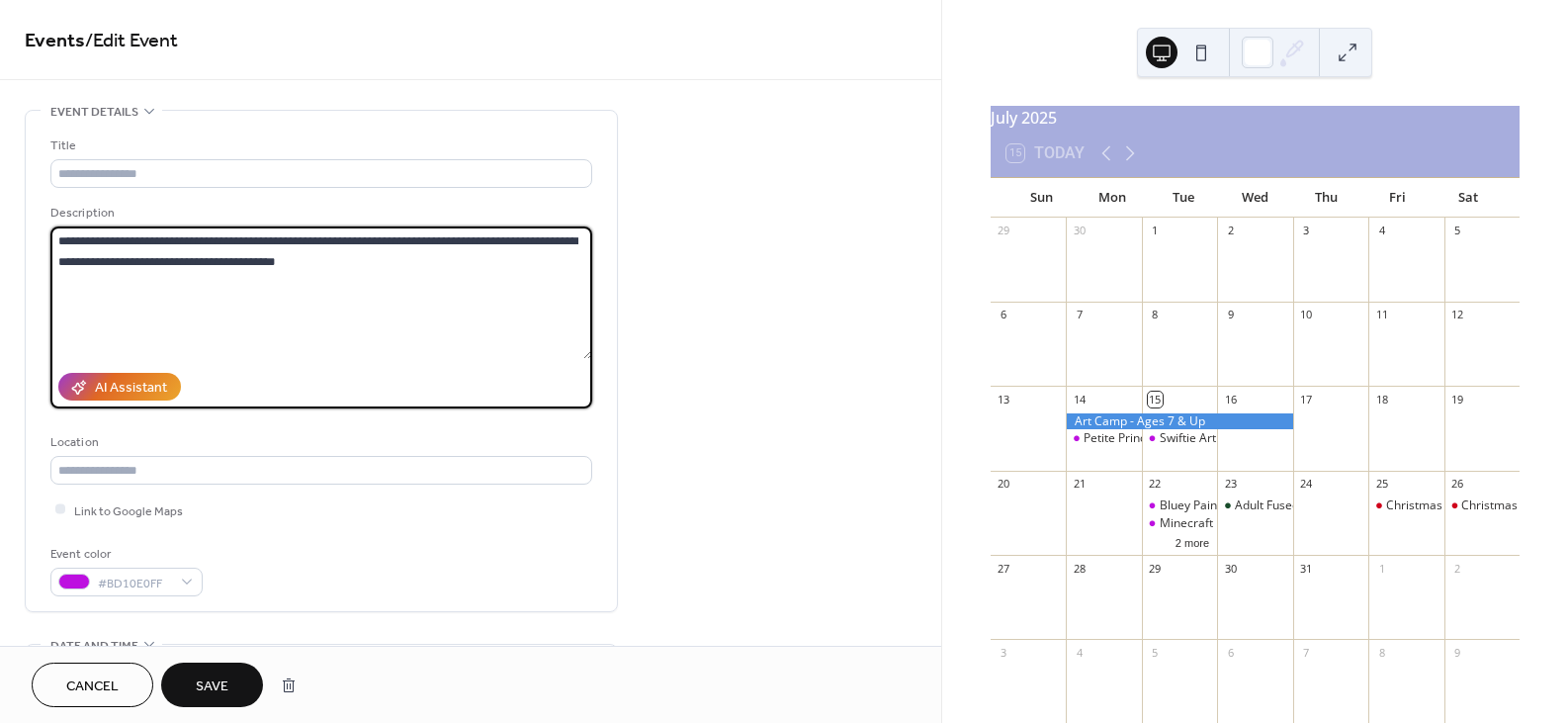 drag, startPoint x: 356, startPoint y: 261, endPoint x: -88, endPoint y: 200, distance: 448.1707 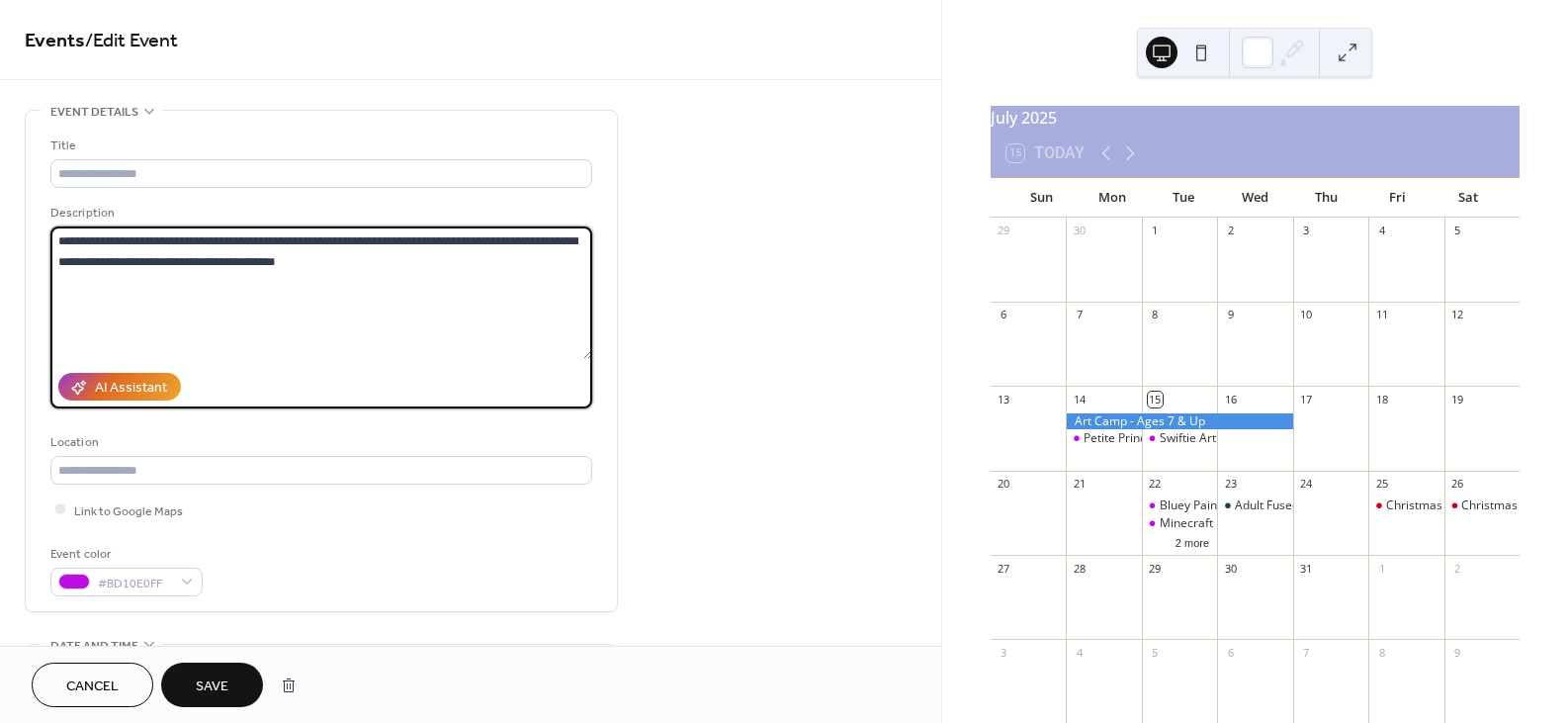 click on "**********" at bounding box center [784, 361] 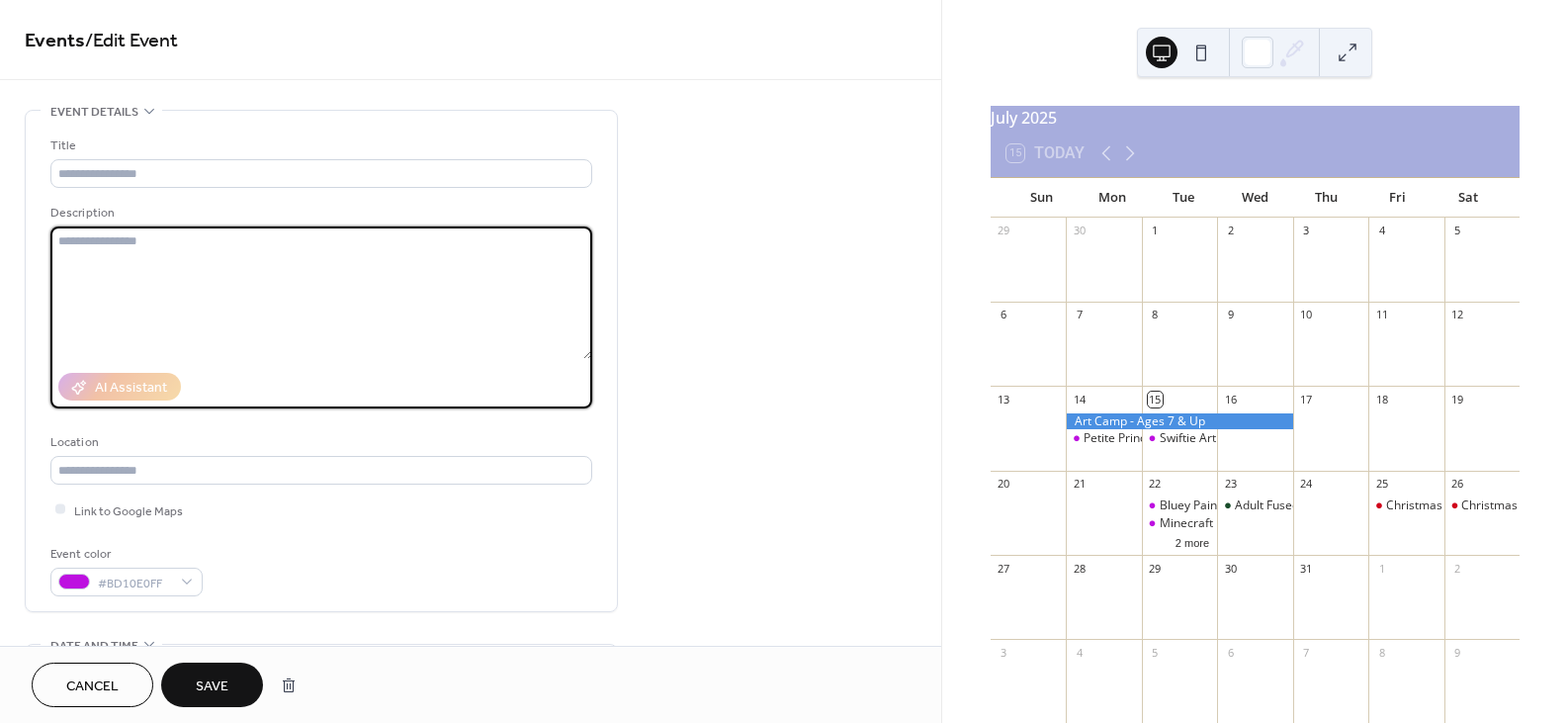 type 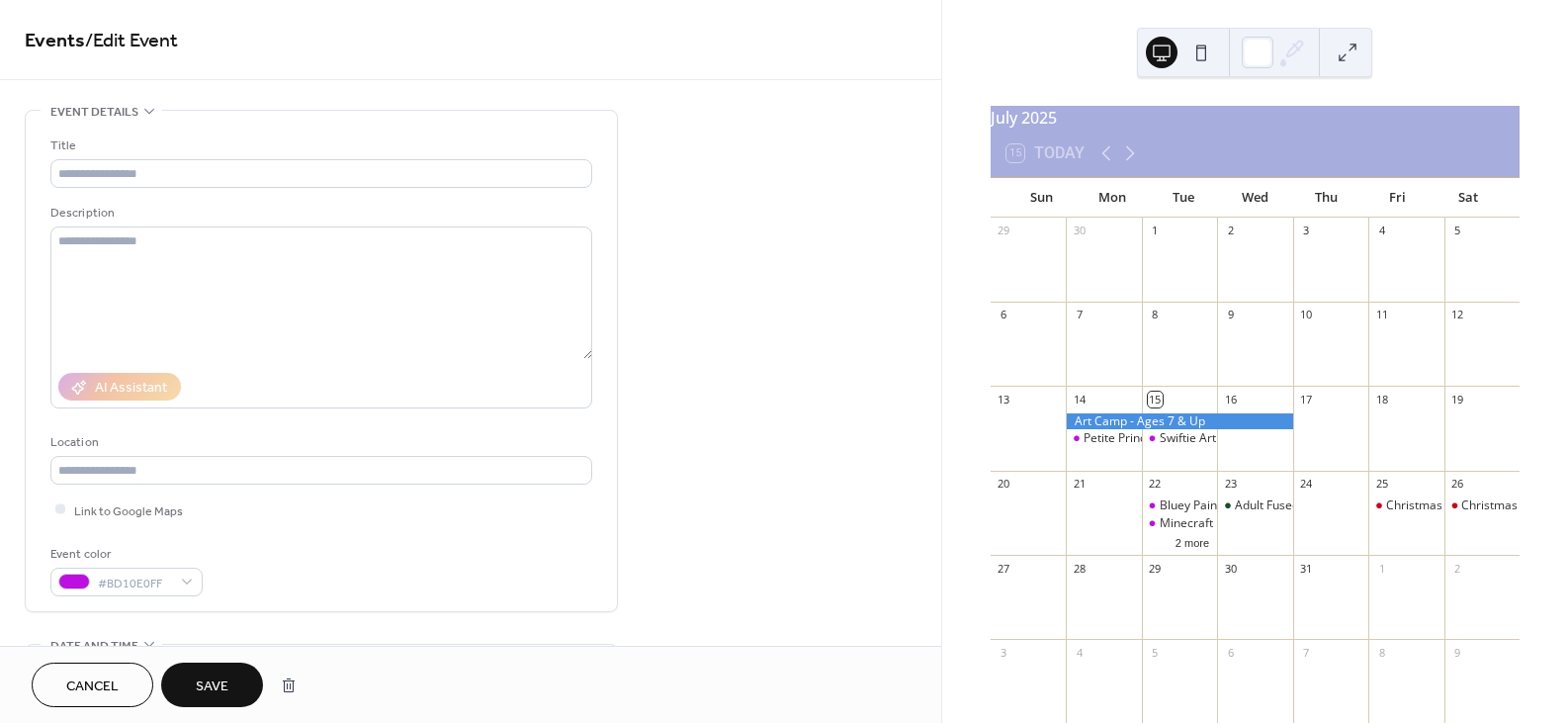 drag, startPoint x: 186, startPoint y: 689, endPoint x: 718, endPoint y: 470, distance: 575.313 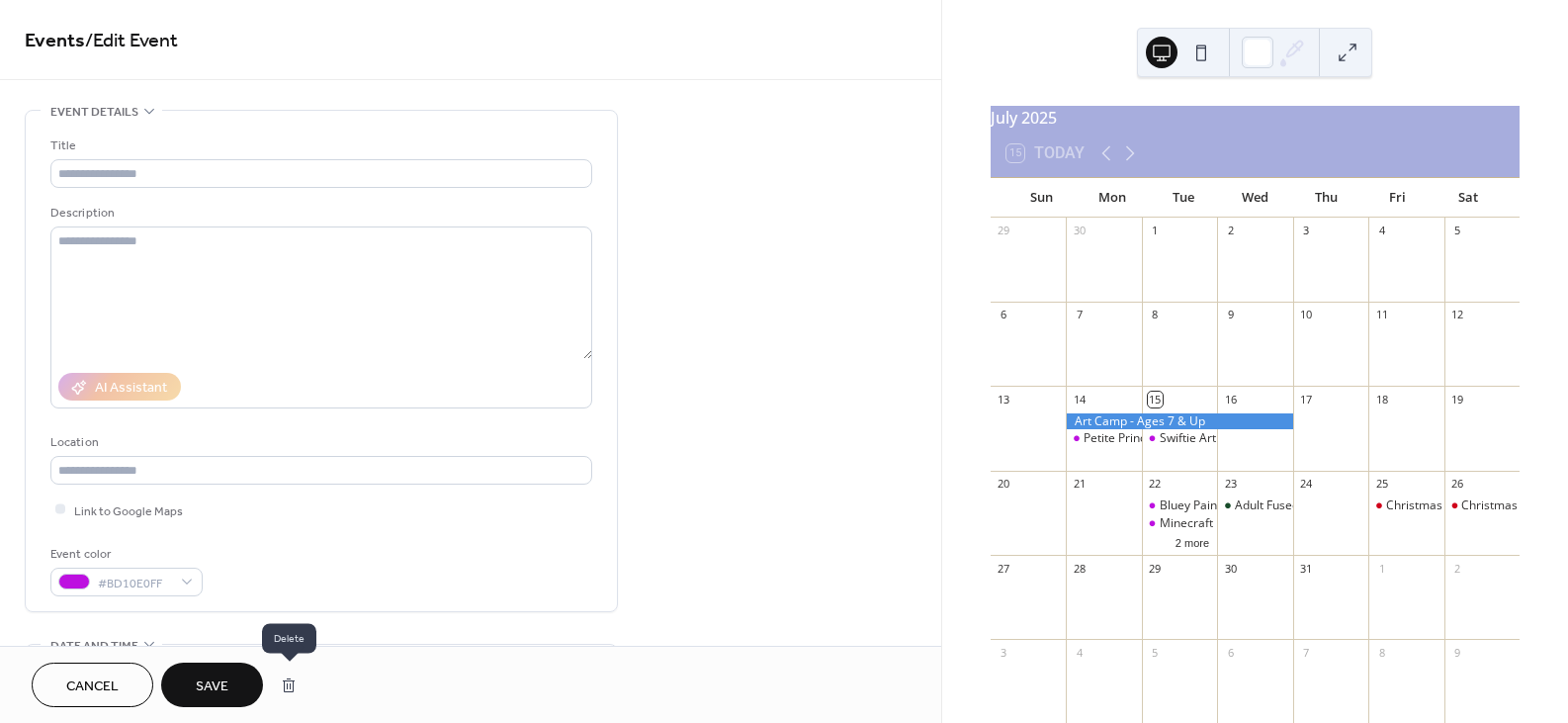 click at bounding box center [289, 685] 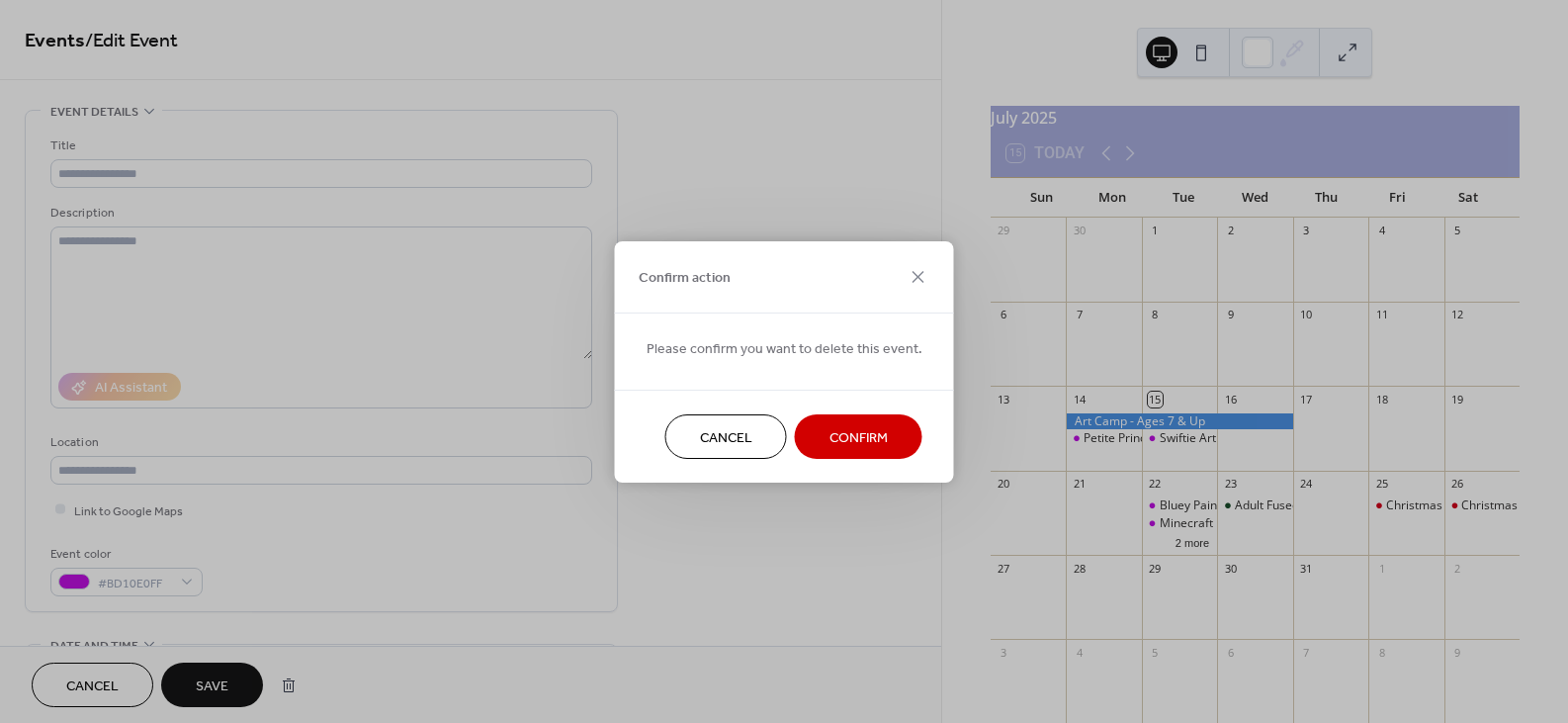 click on "Confirm" at bounding box center [858, 437] 